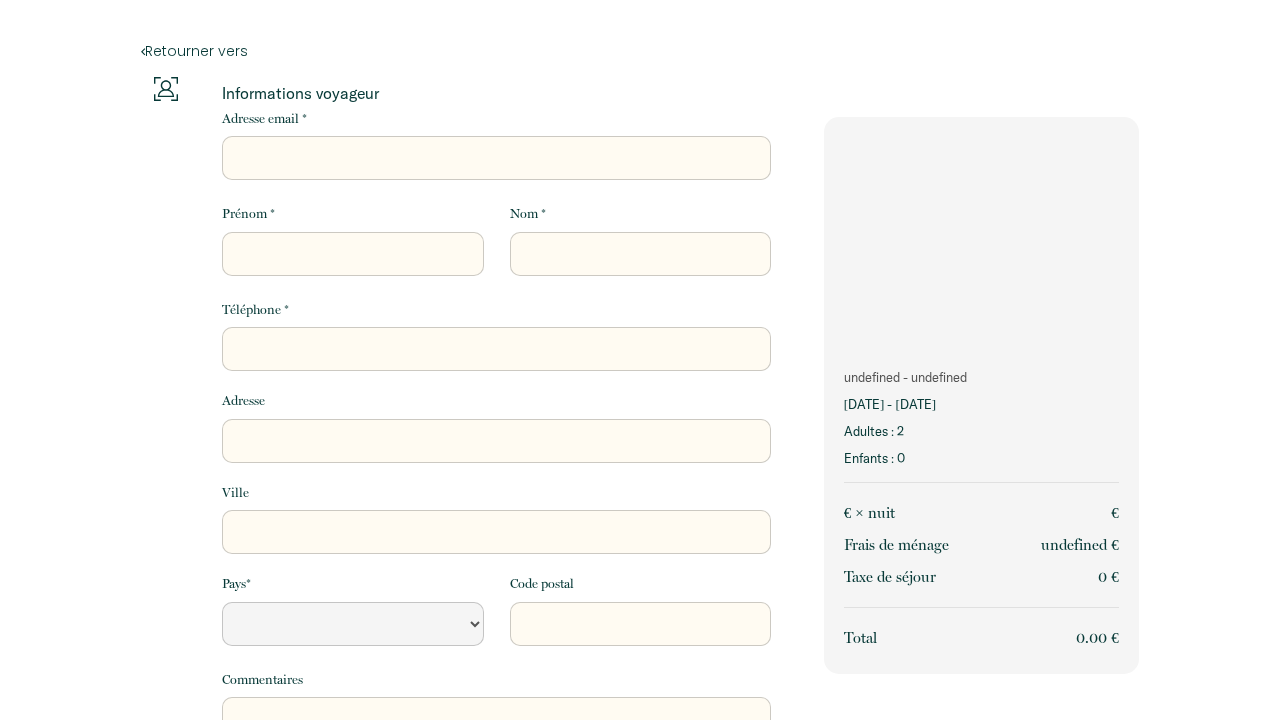 scroll, scrollTop: 0, scrollLeft: 0, axis: both 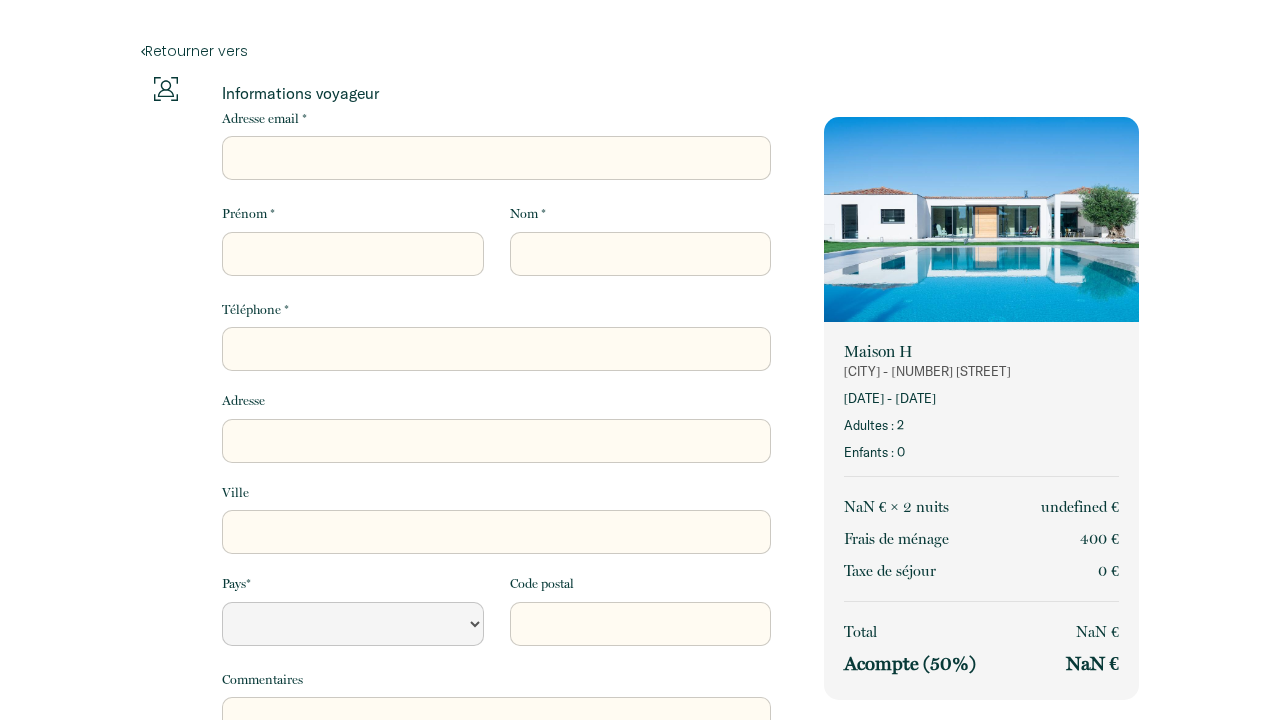select 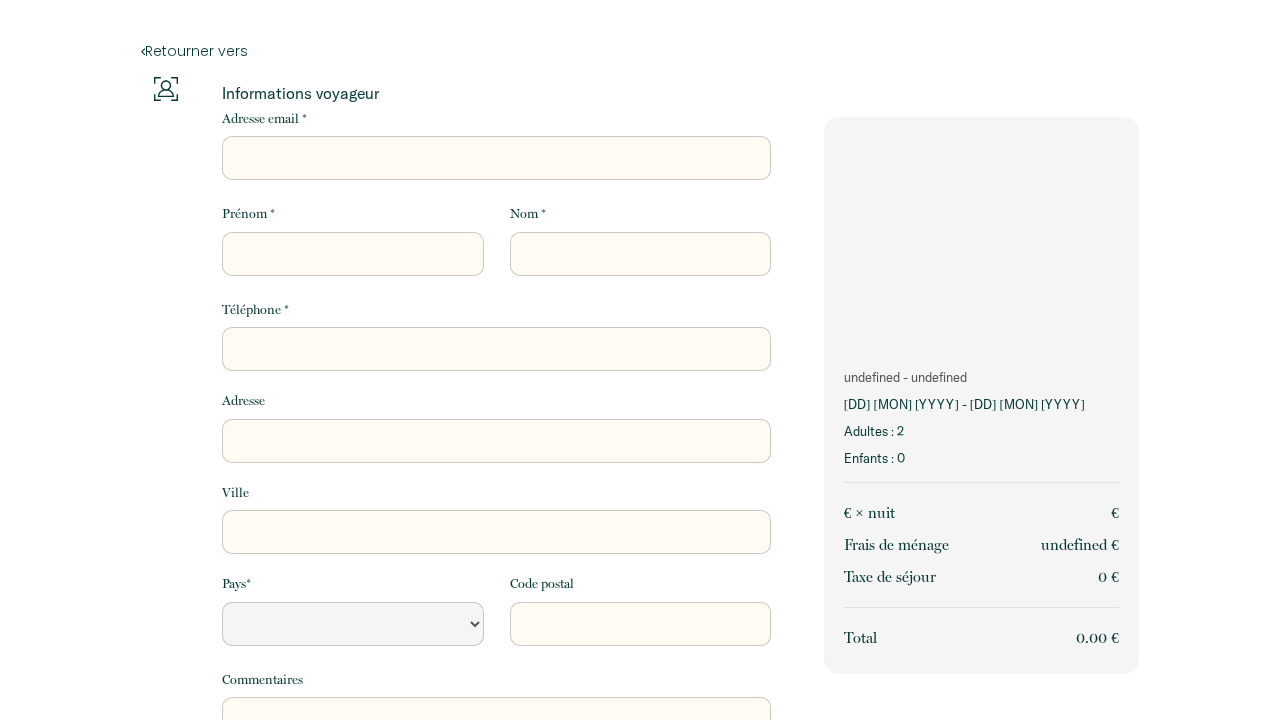 scroll, scrollTop: 0, scrollLeft: 0, axis: both 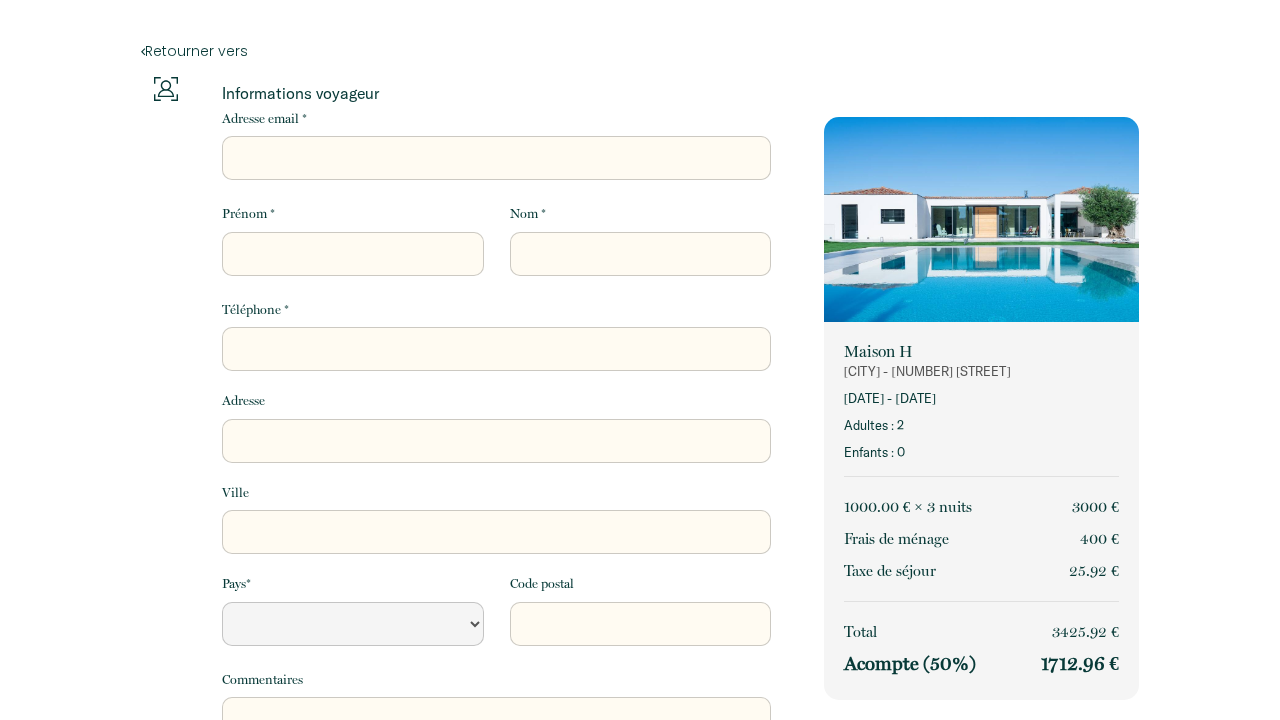 select 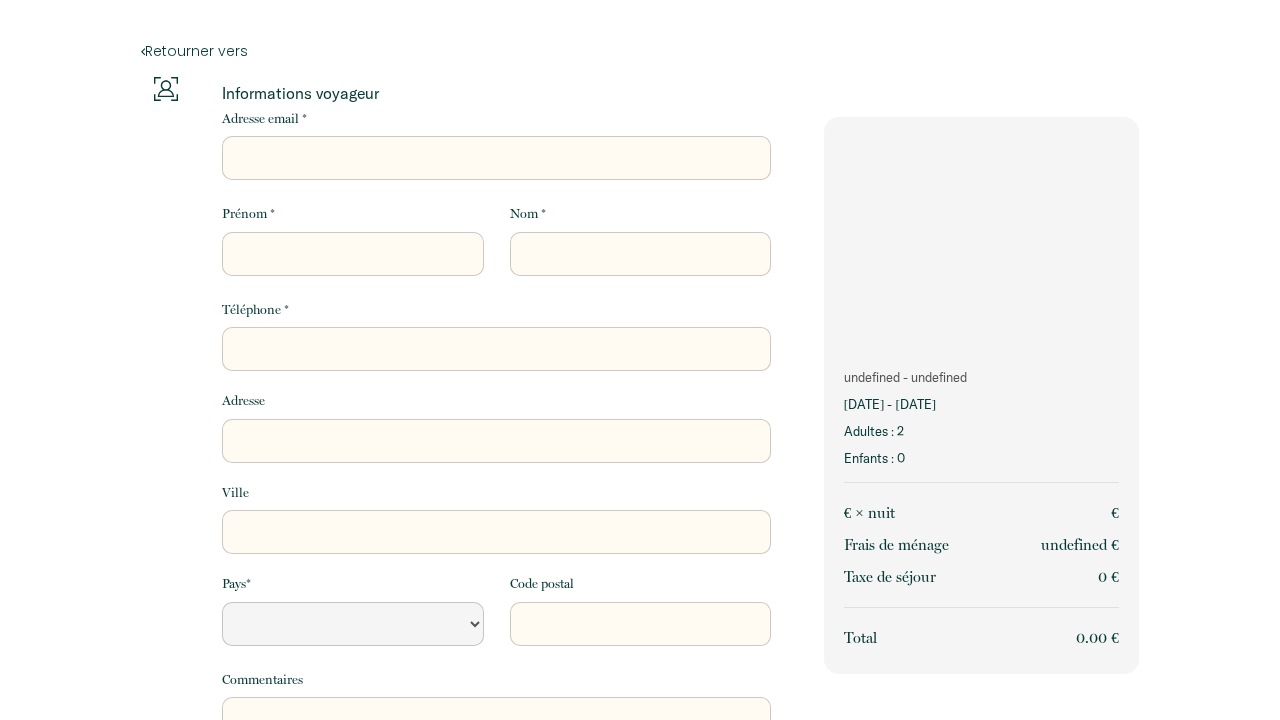 scroll, scrollTop: 0, scrollLeft: 0, axis: both 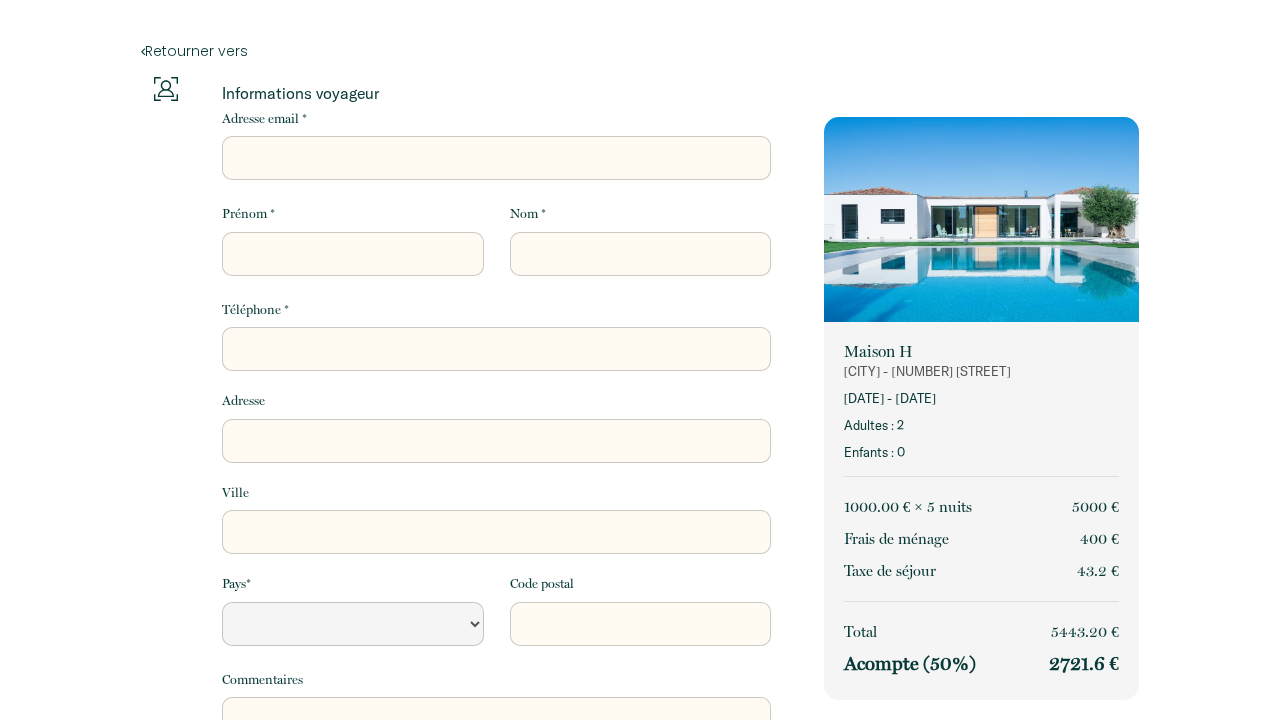 select 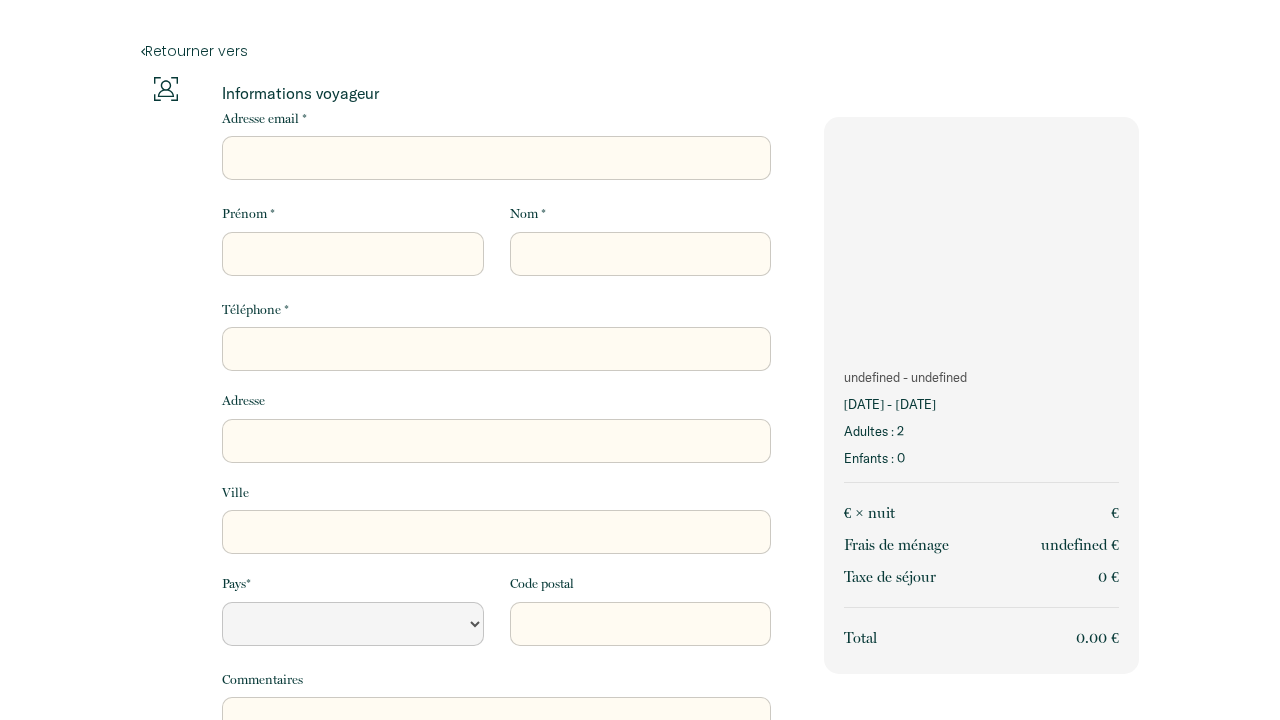scroll, scrollTop: 0, scrollLeft: 0, axis: both 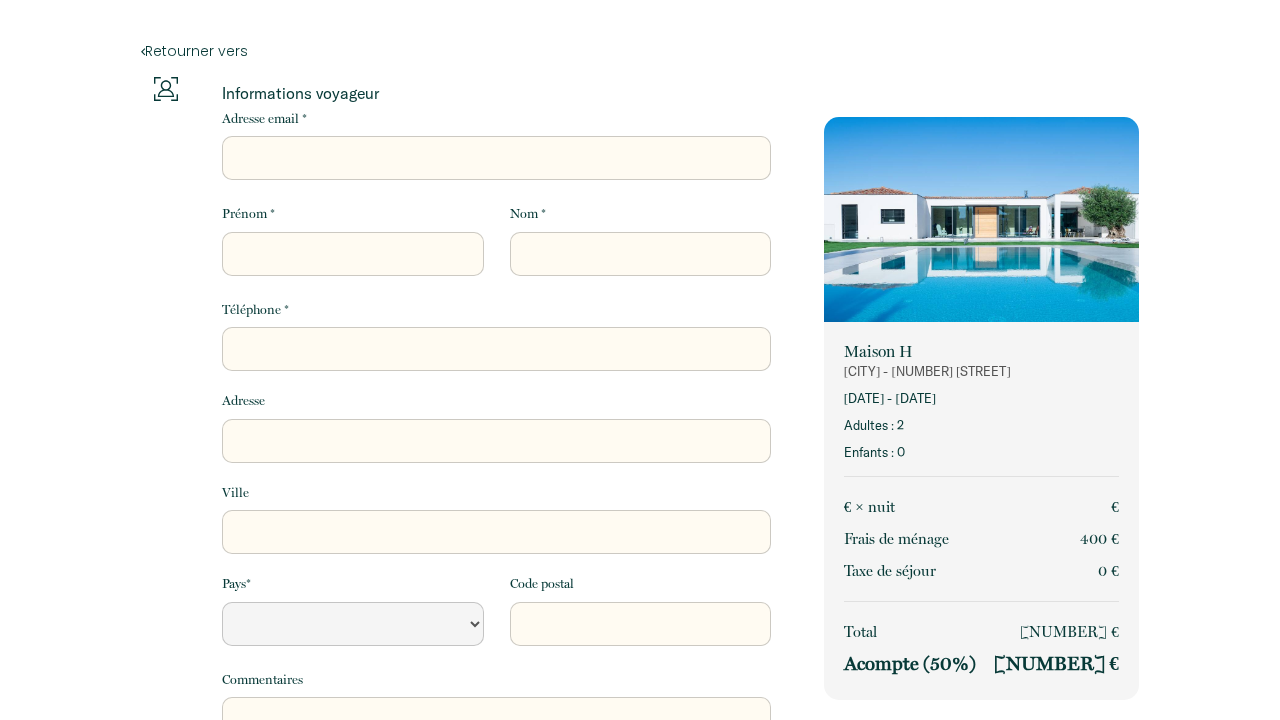 select 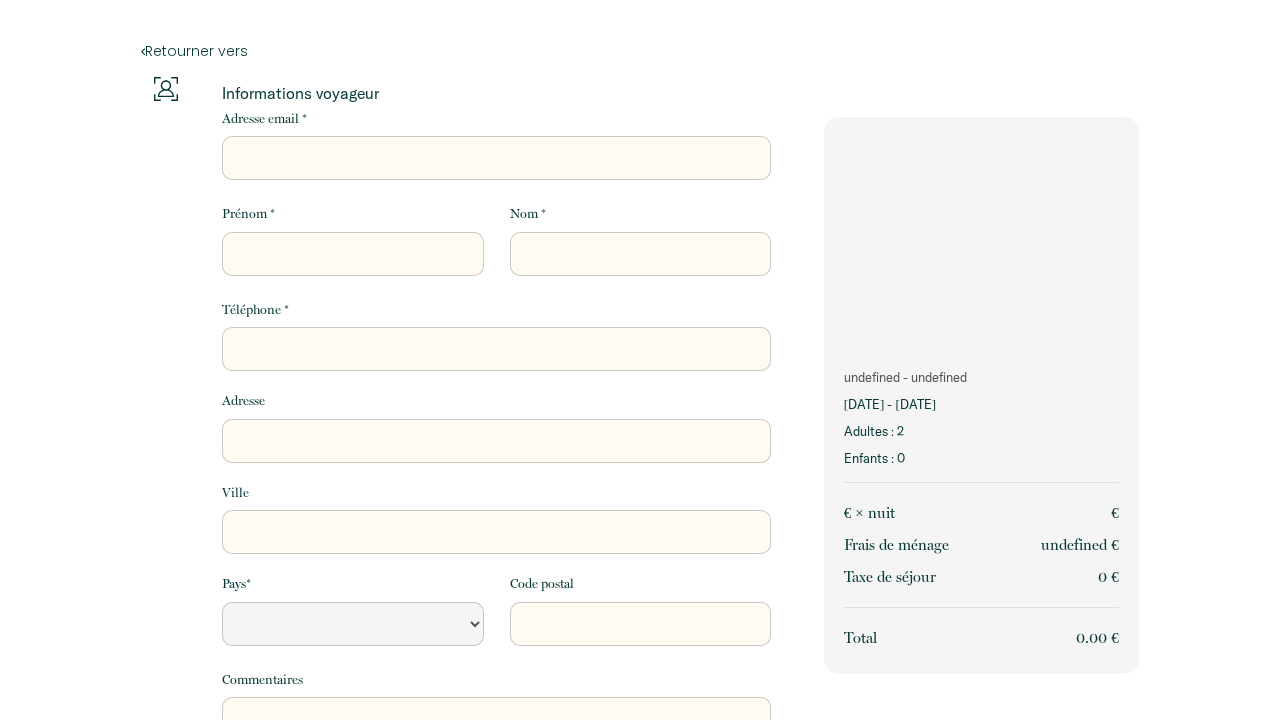 scroll, scrollTop: 0, scrollLeft: 0, axis: both 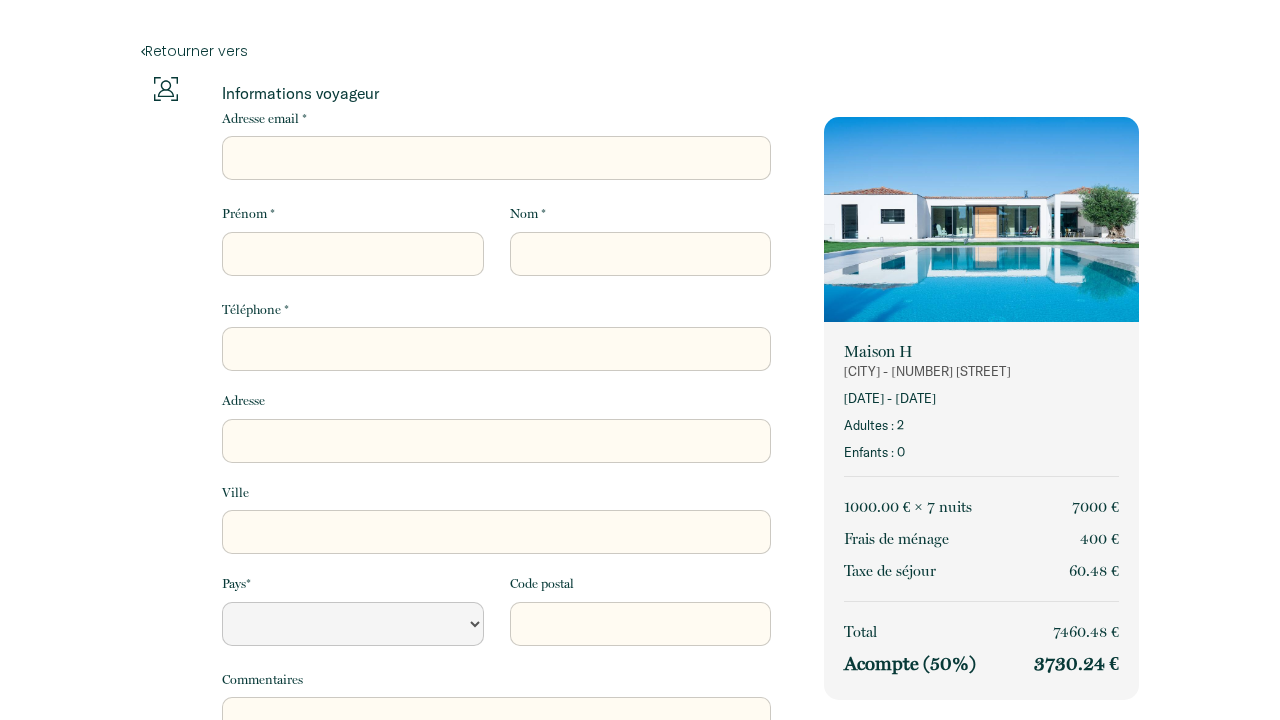 select 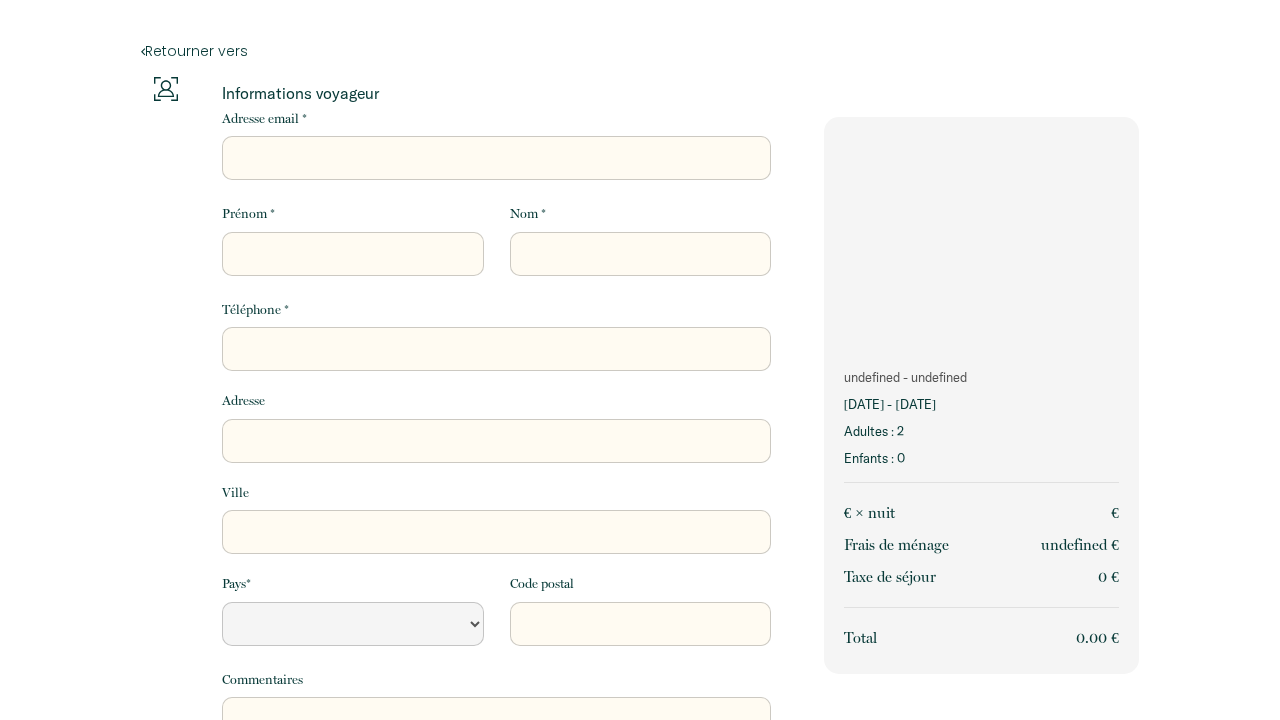 scroll, scrollTop: 0, scrollLeft: 0, axis: both 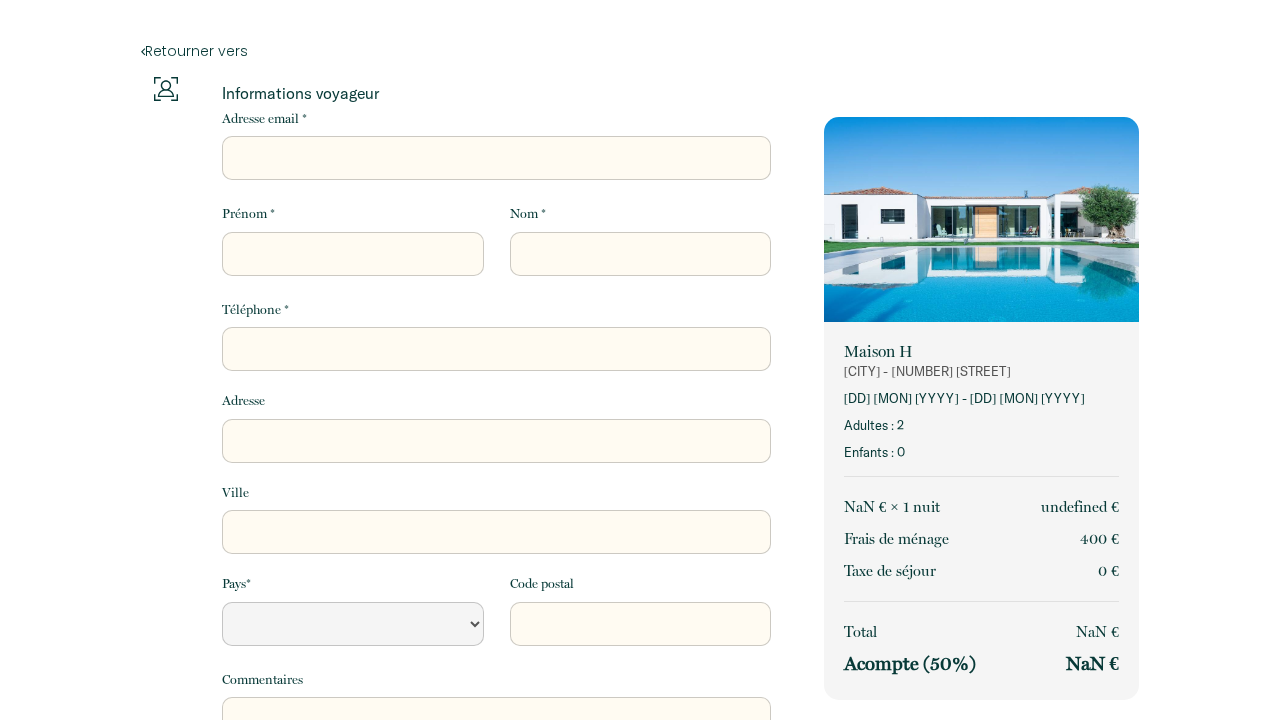 select 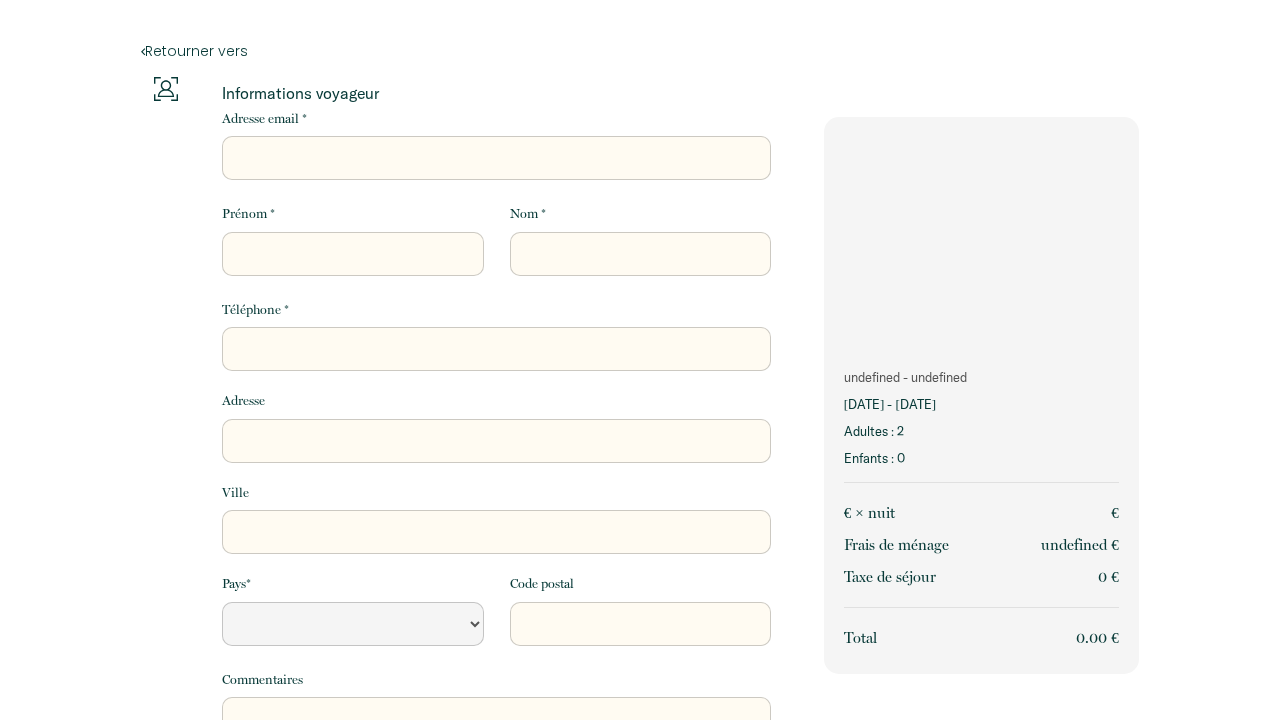 scroll, scrollTop: 0, scrollLeft: 0, axis: both 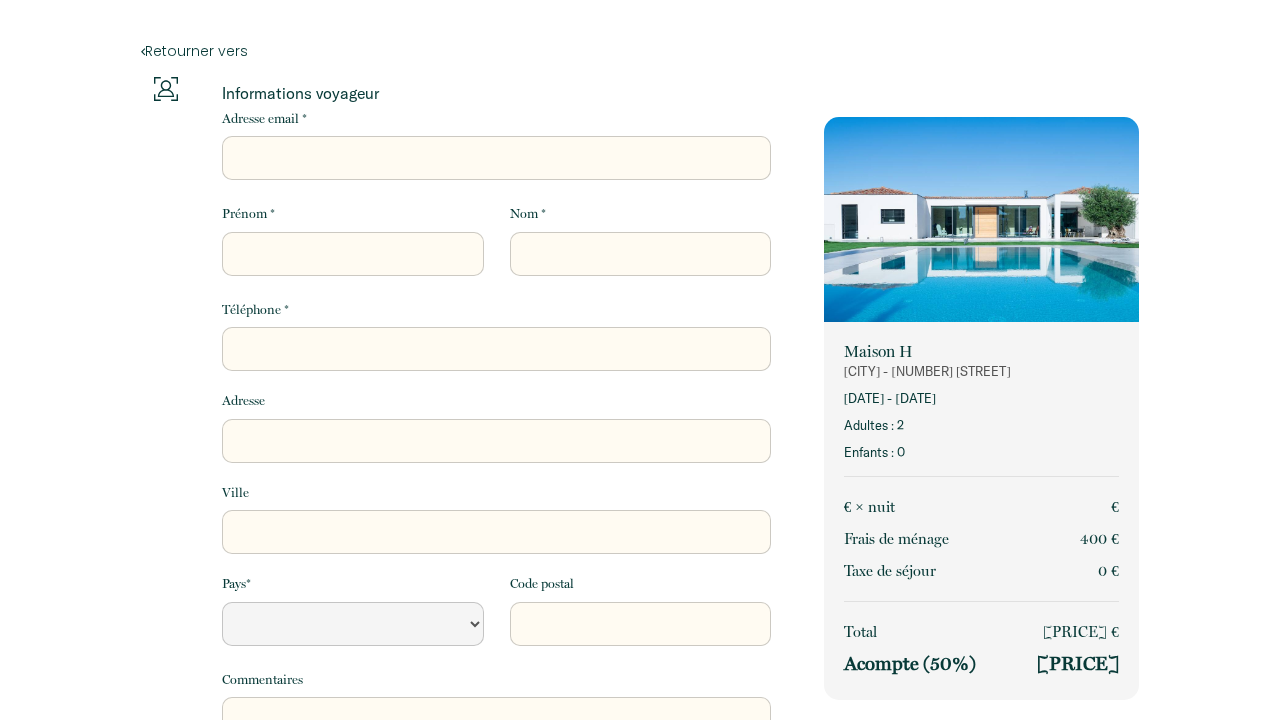 select 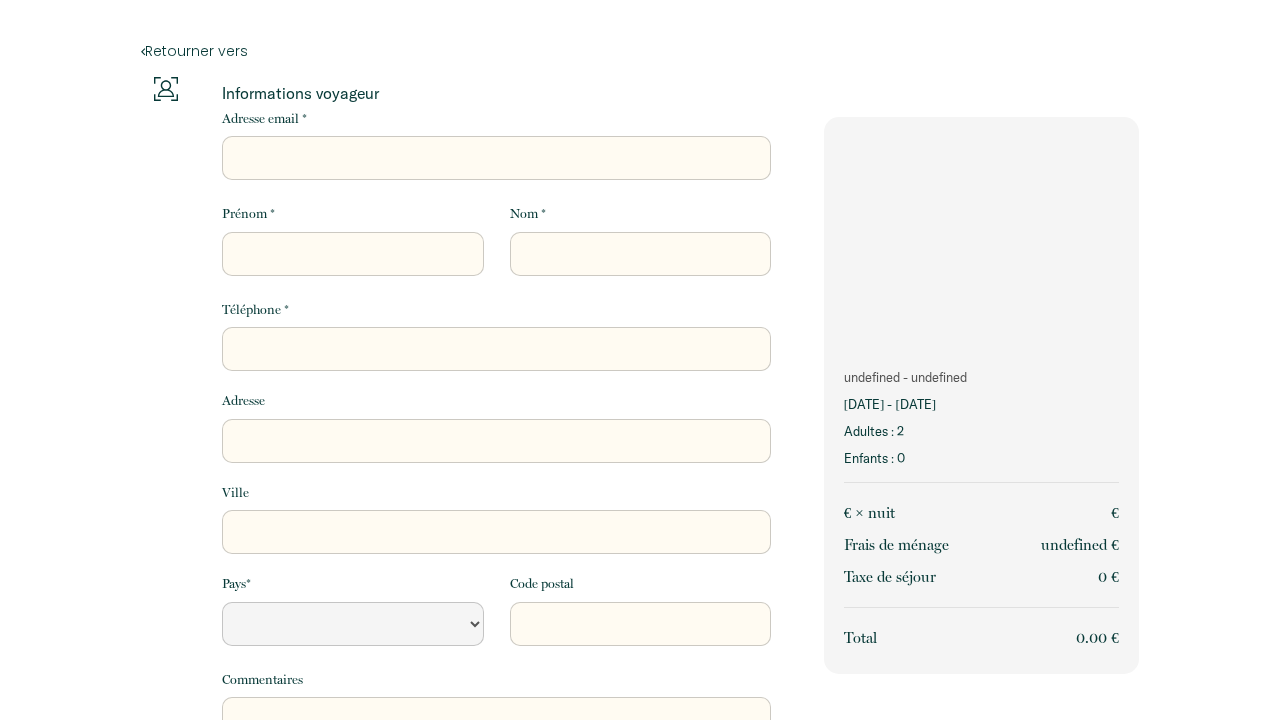 scroll, scrollTop: 0, scrollLeft: 0, axis: both 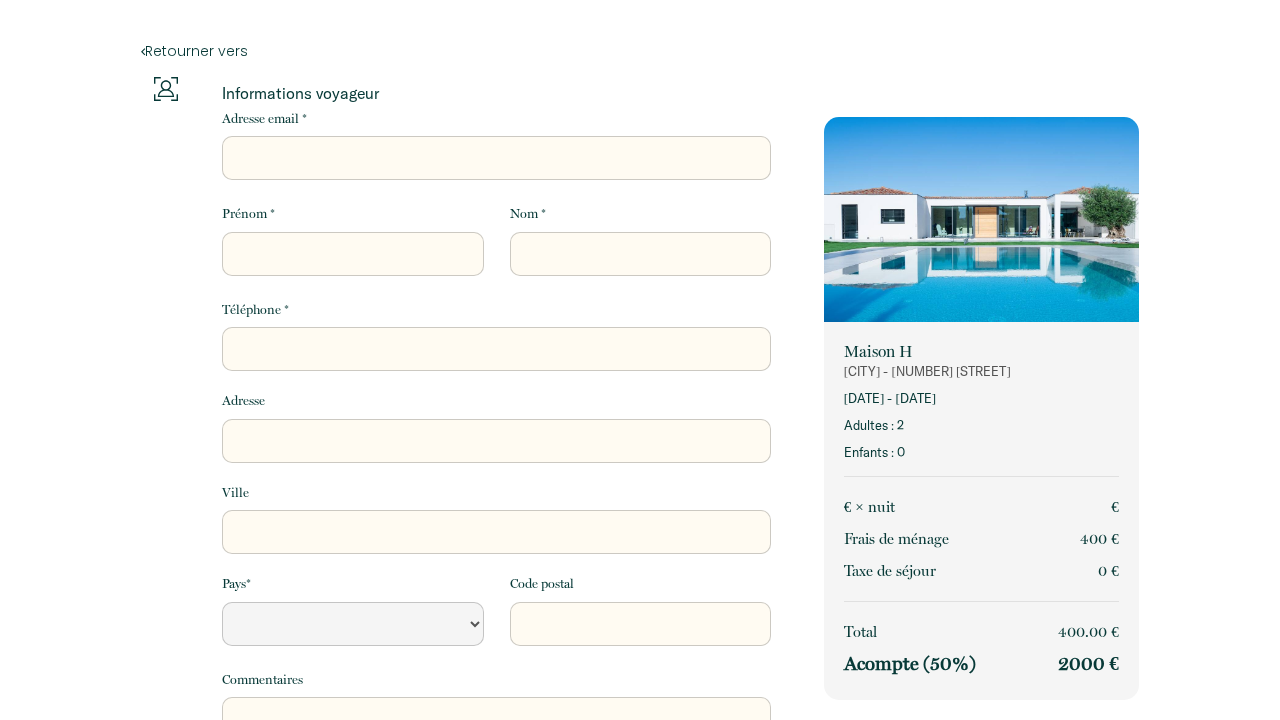 select 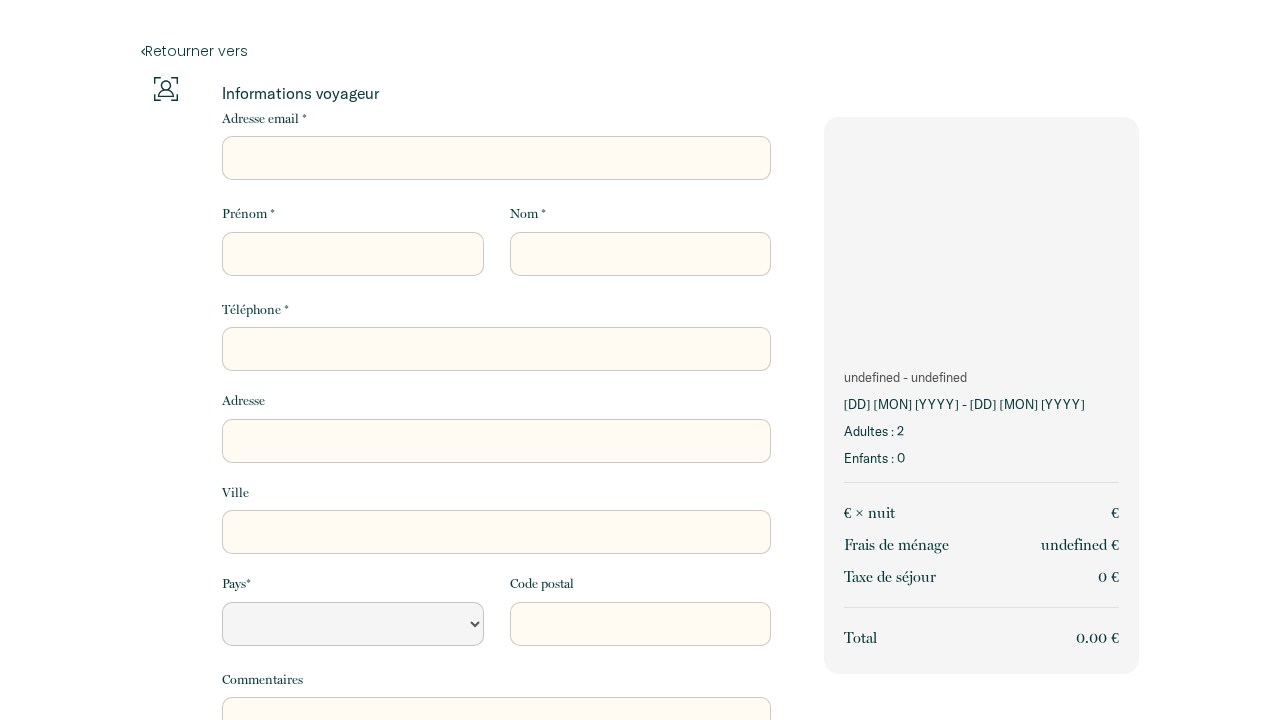 scroll, scrollTop: 0, scrollLeft: 0, axis: both 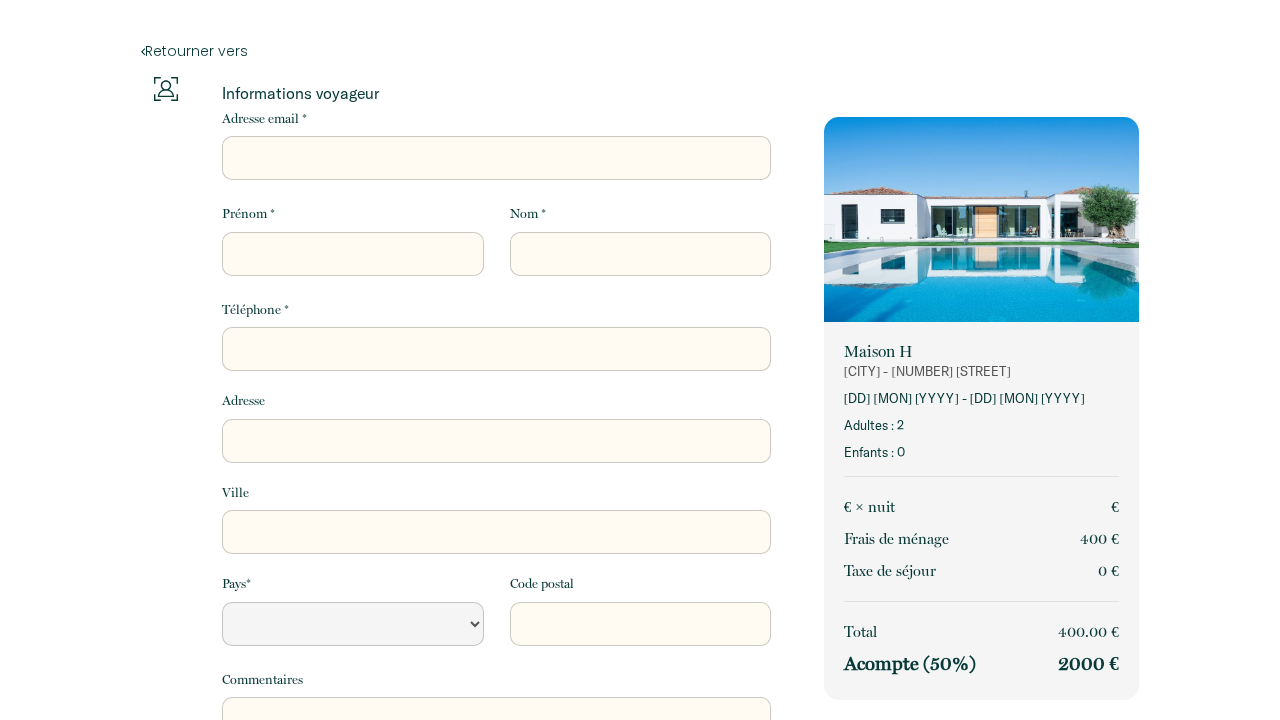 select 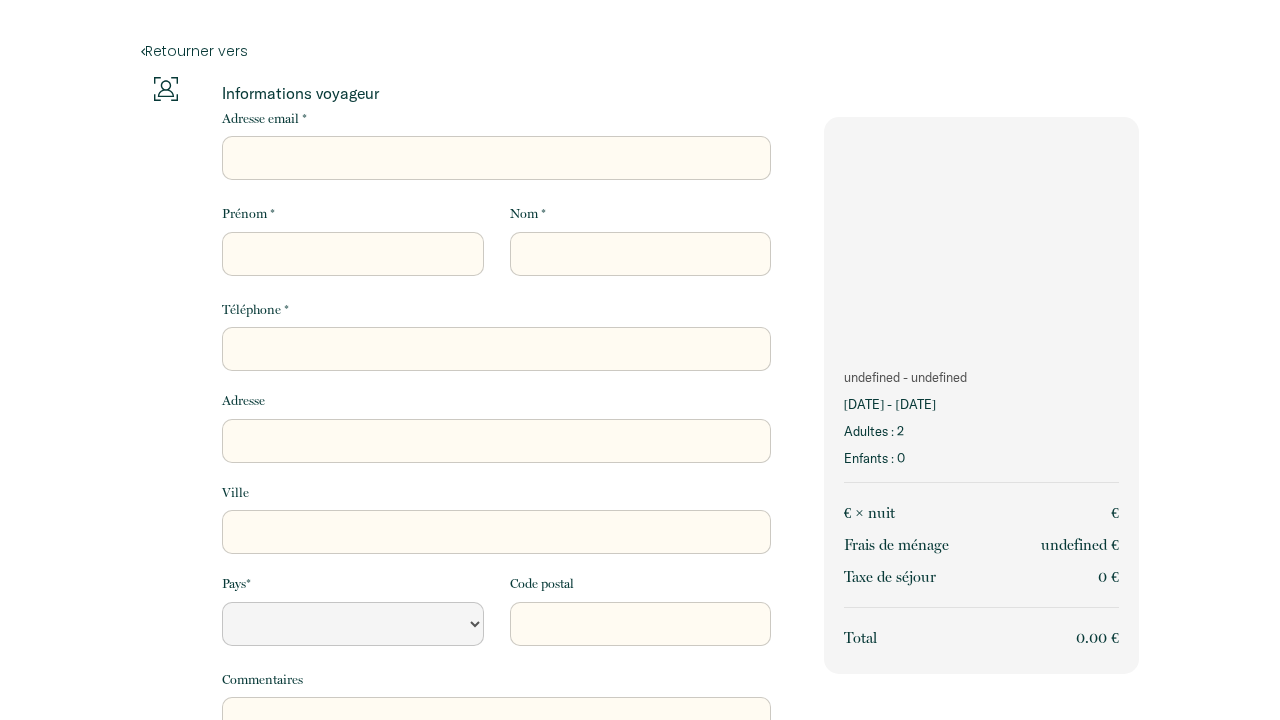 scroll, scrollTop: 0, scrollLeft: 0, axis: both 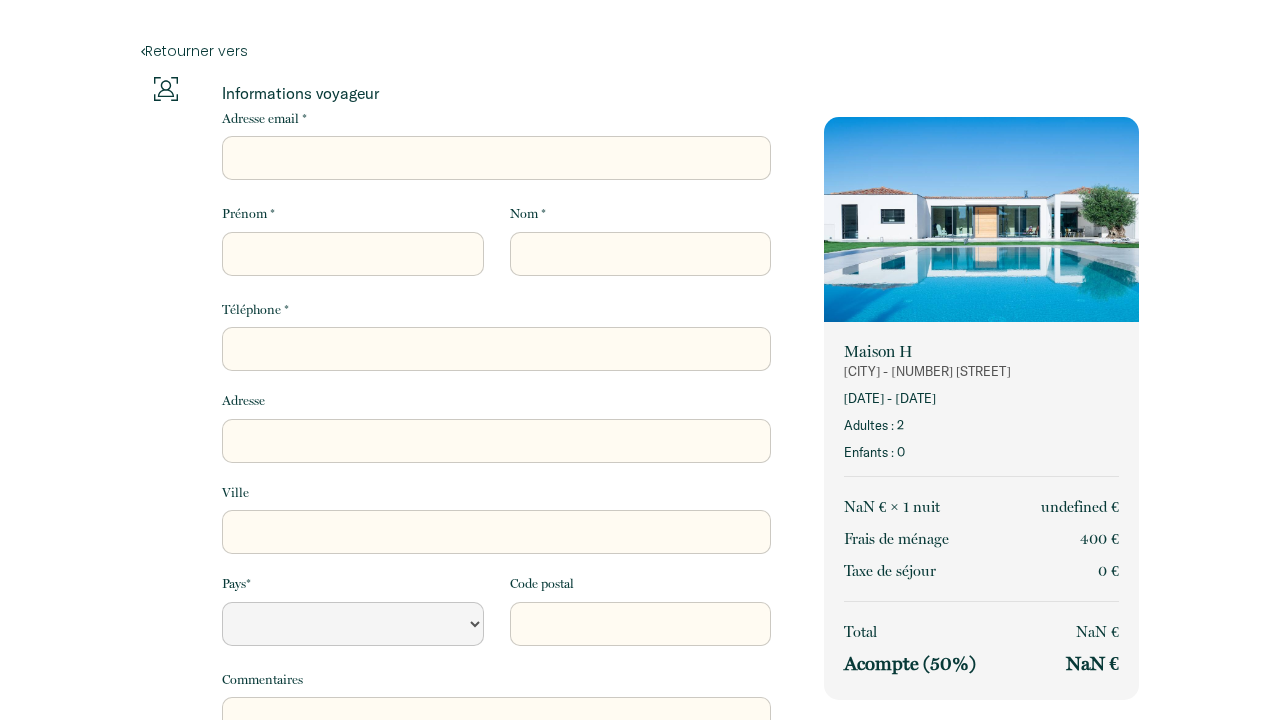 select 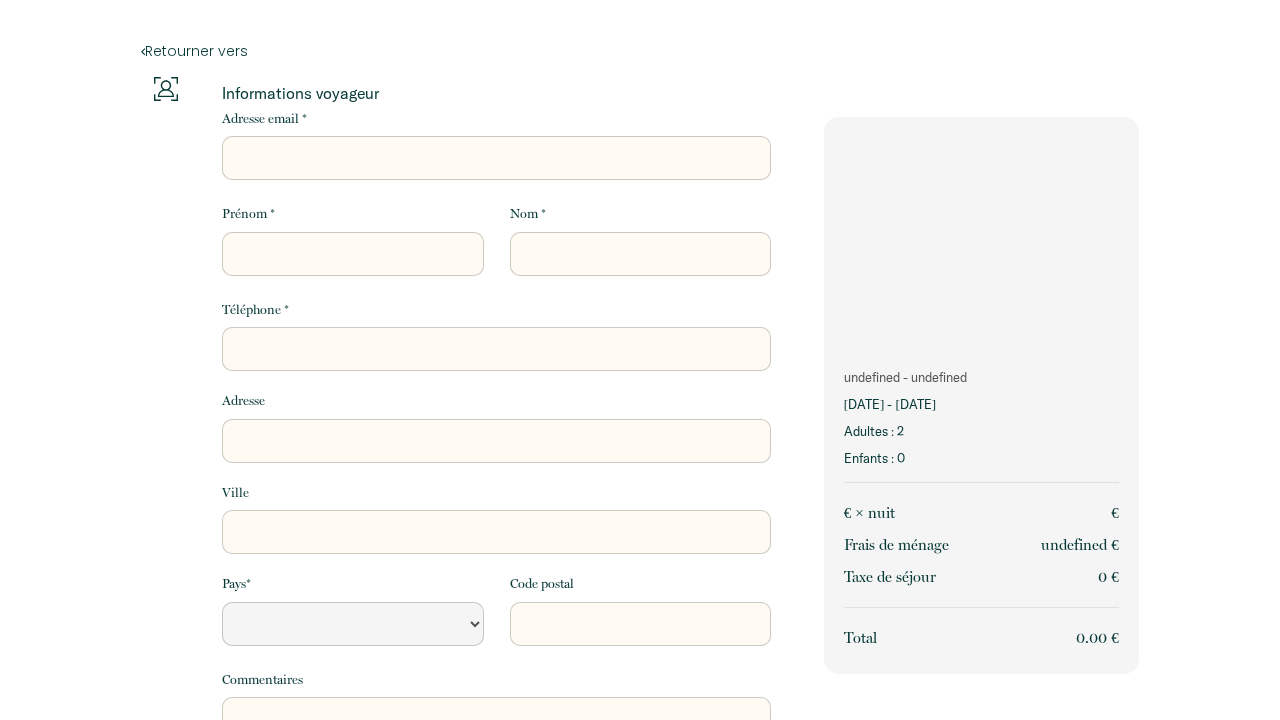 scroll, scrollTop: 0, scrollLeft: 0, axis: both 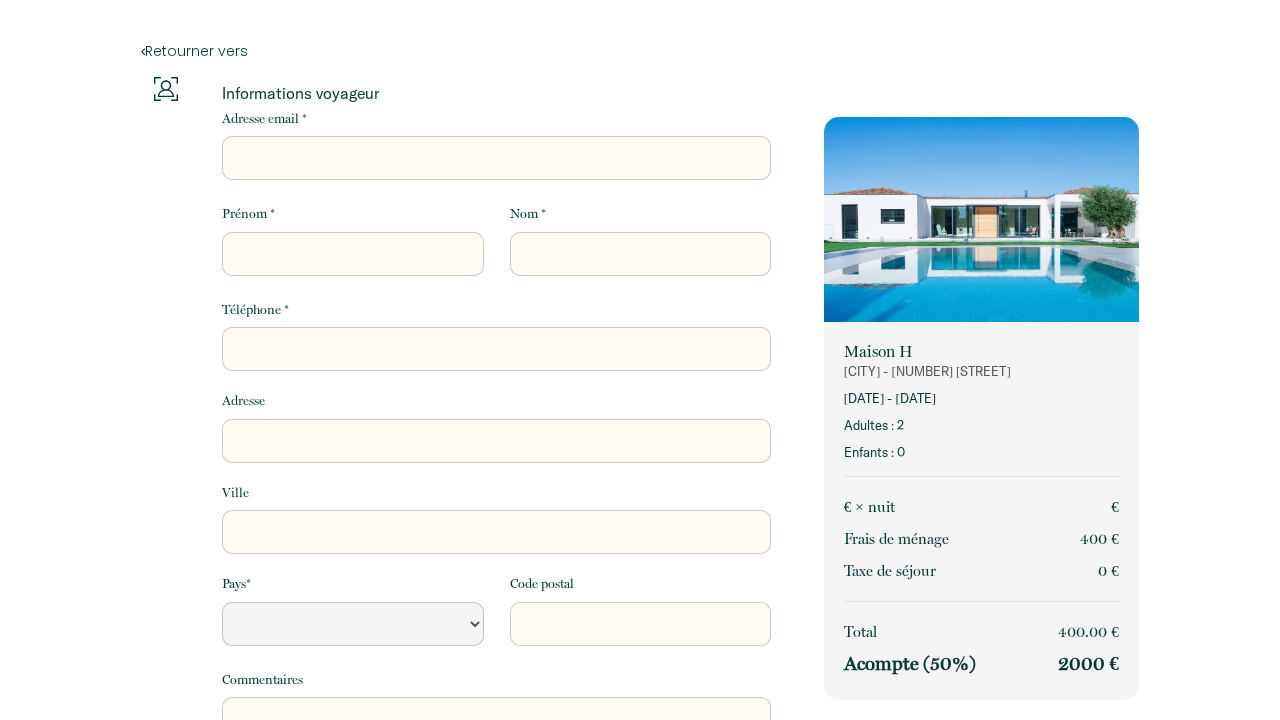select 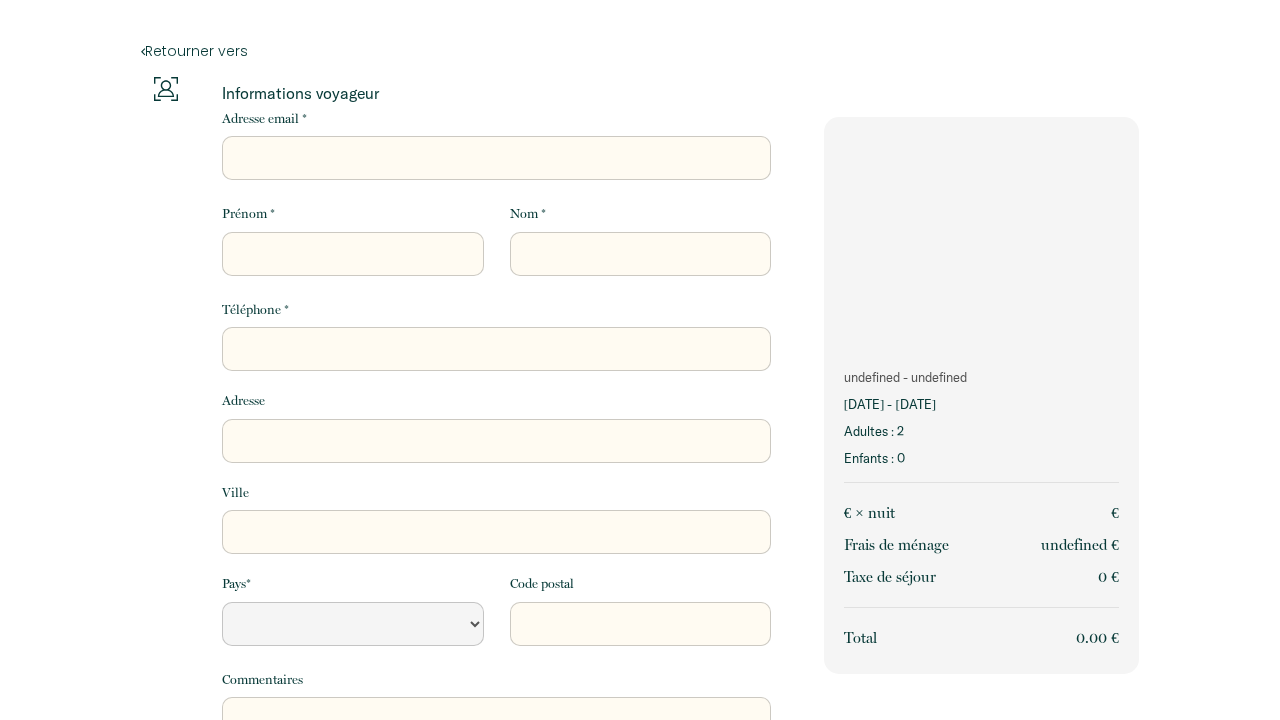 scroll, scrollTop: 0, scrollLeft: 0, axis: both 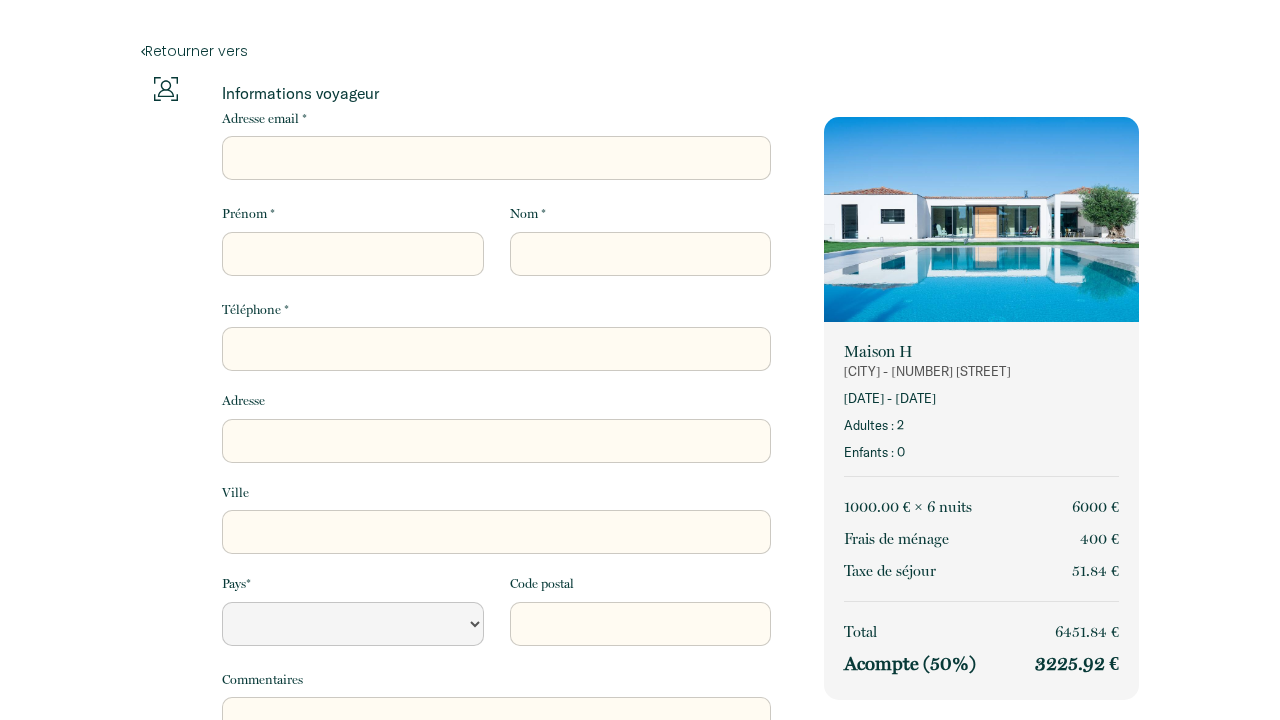 select 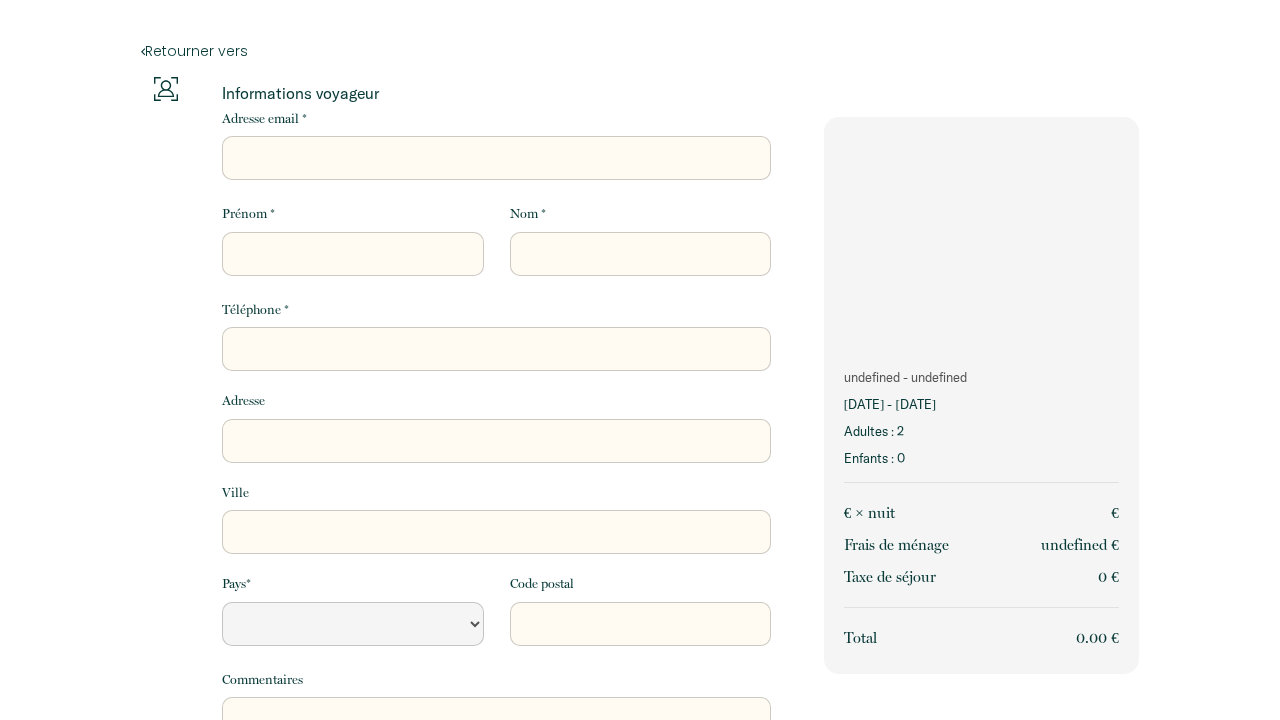 scroll, scrollTop: 0, scrollLeft: 0, axis: both 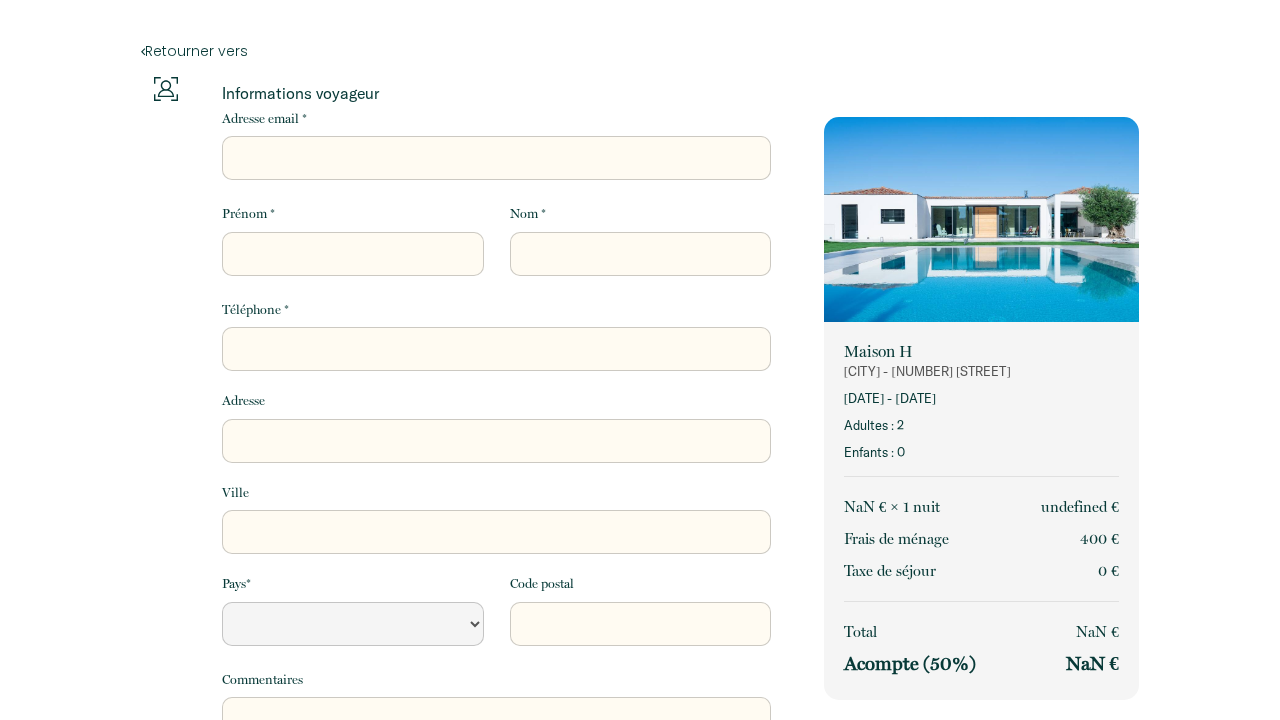 select 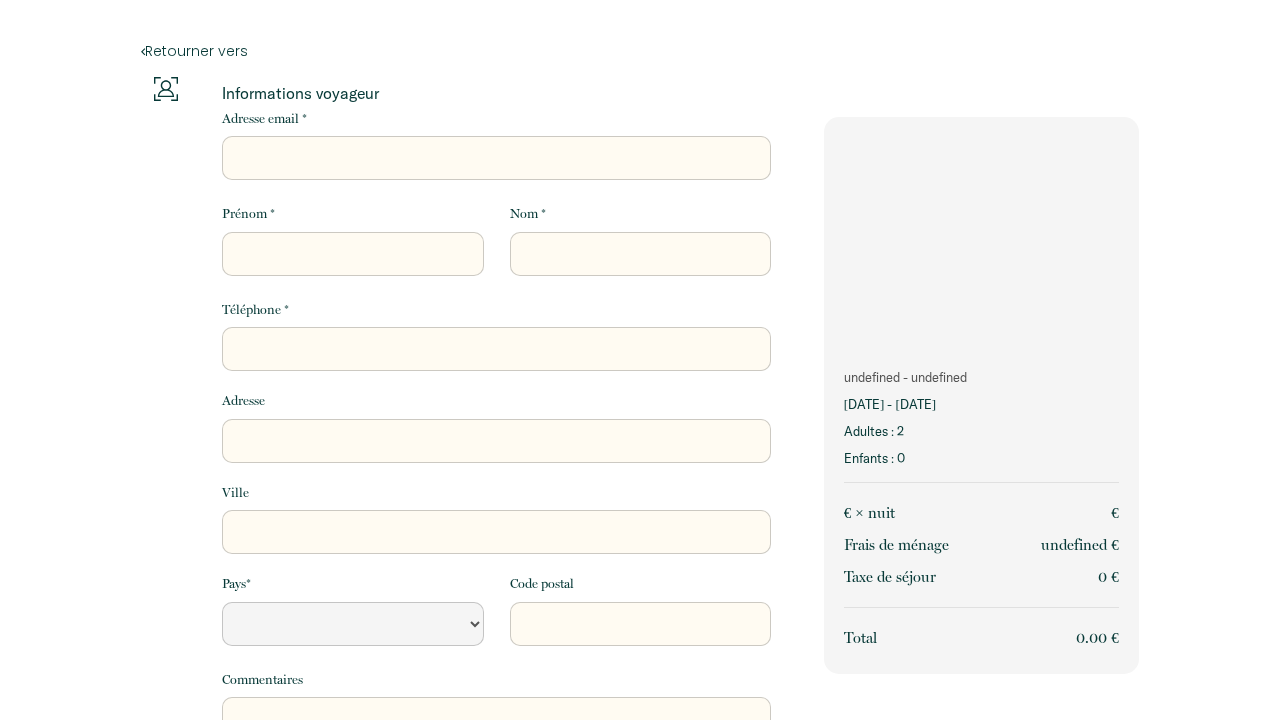 scroll, scrollTop: 0, scrollLeft: 0, axis: both 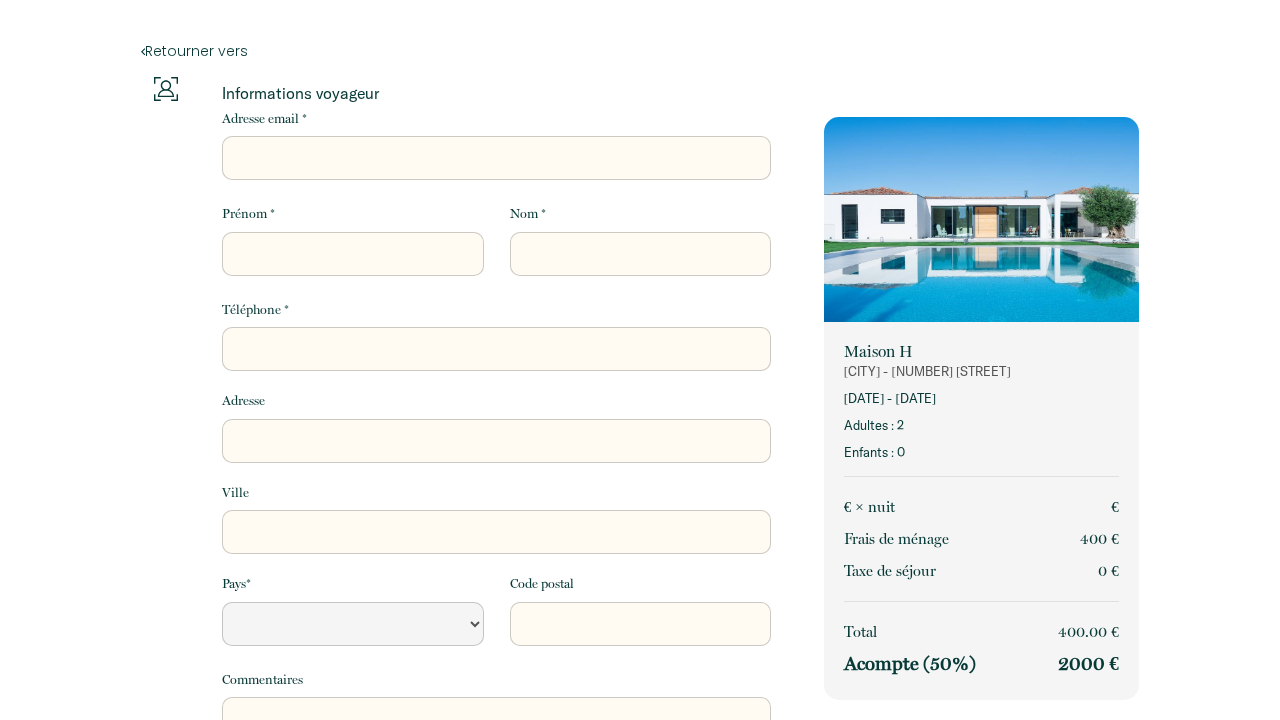 select 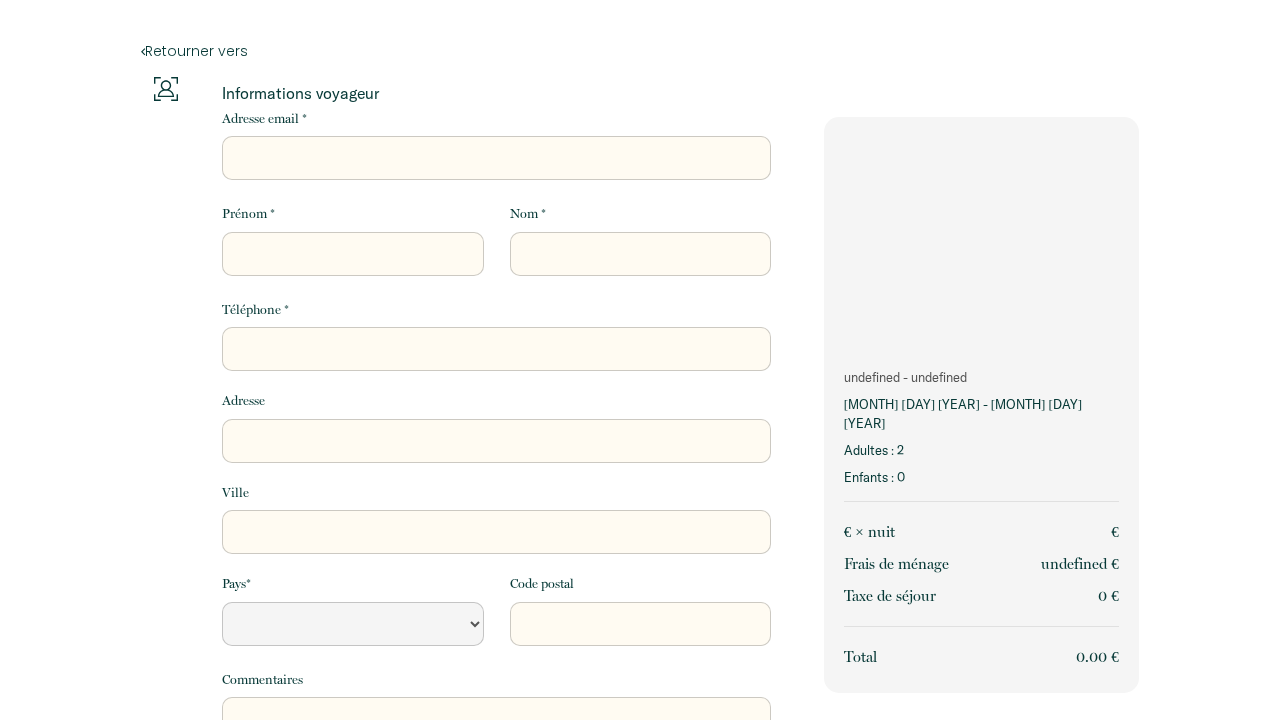 scroll, scrollTop: 0, scrollLeft: 0, axis: both 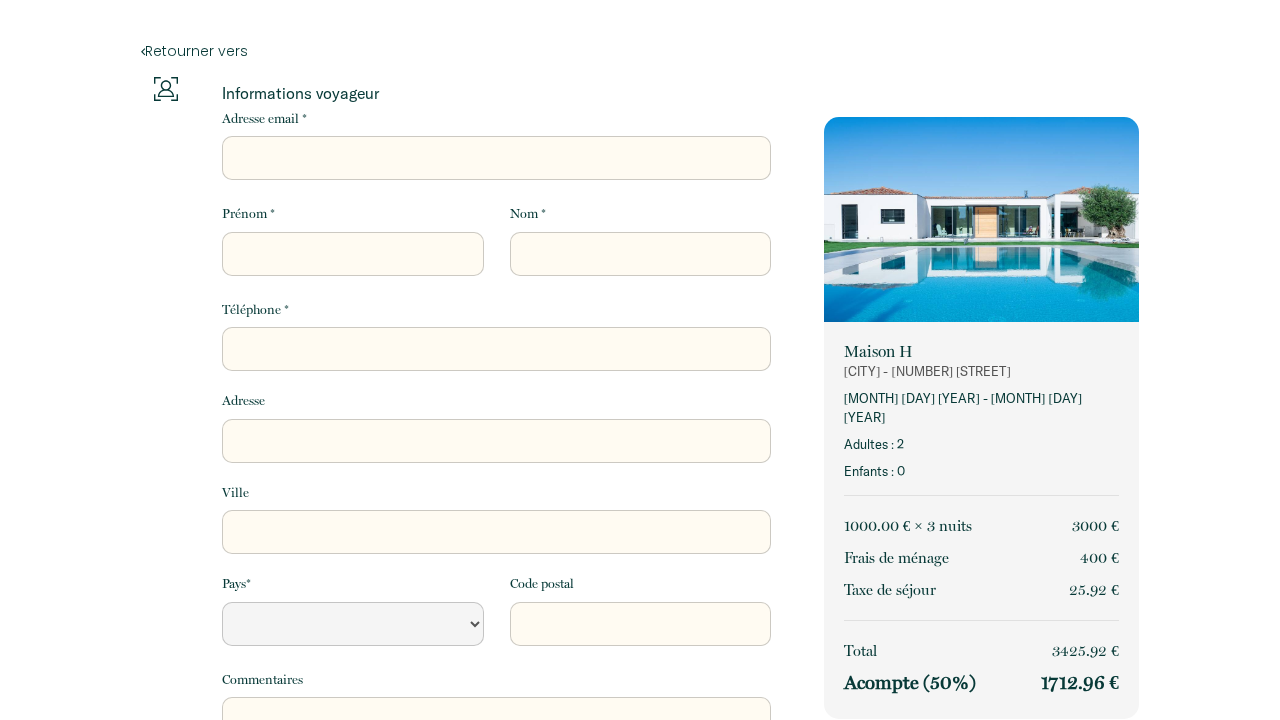 select 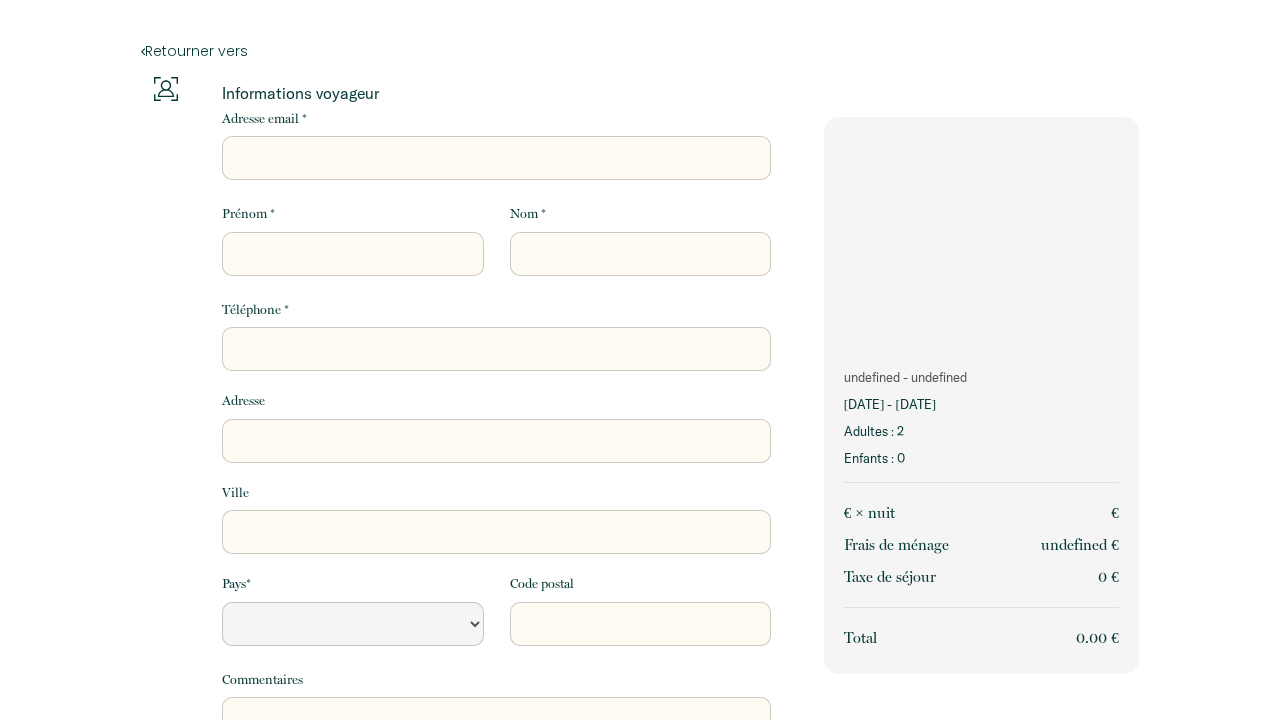 scroll, scrollTop: 0, scrollLeft: 0, axis: both 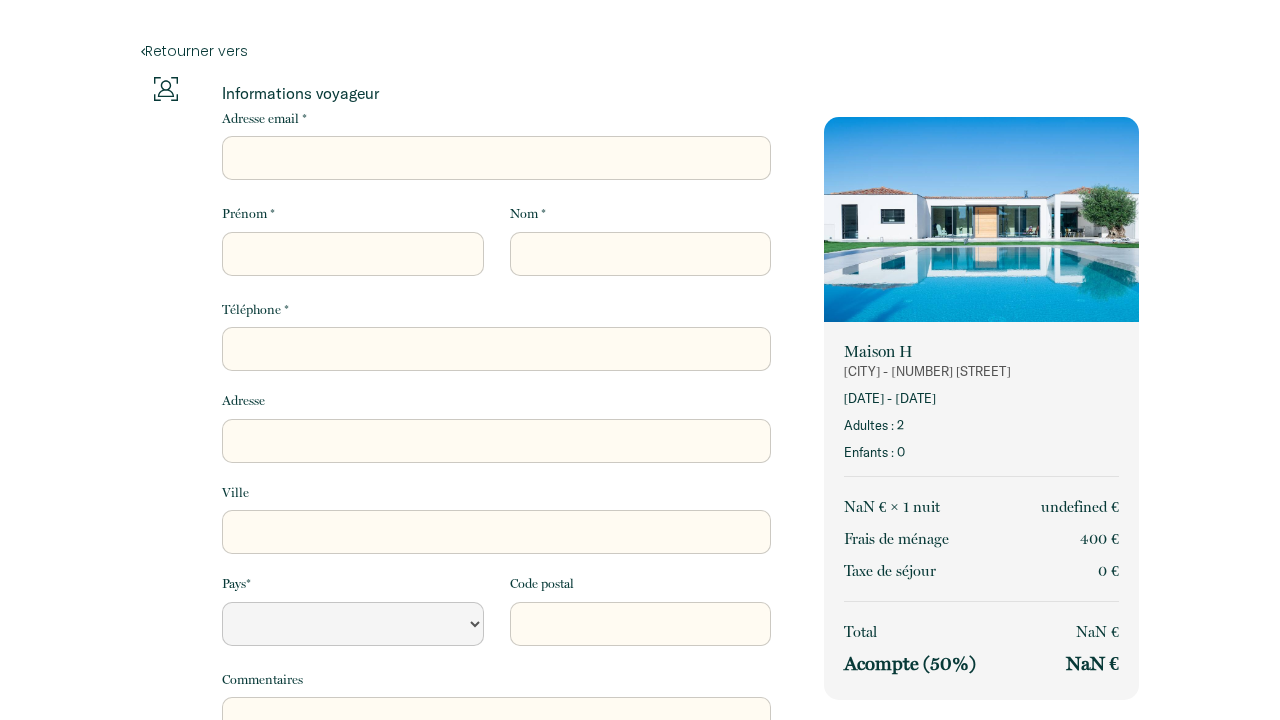 select 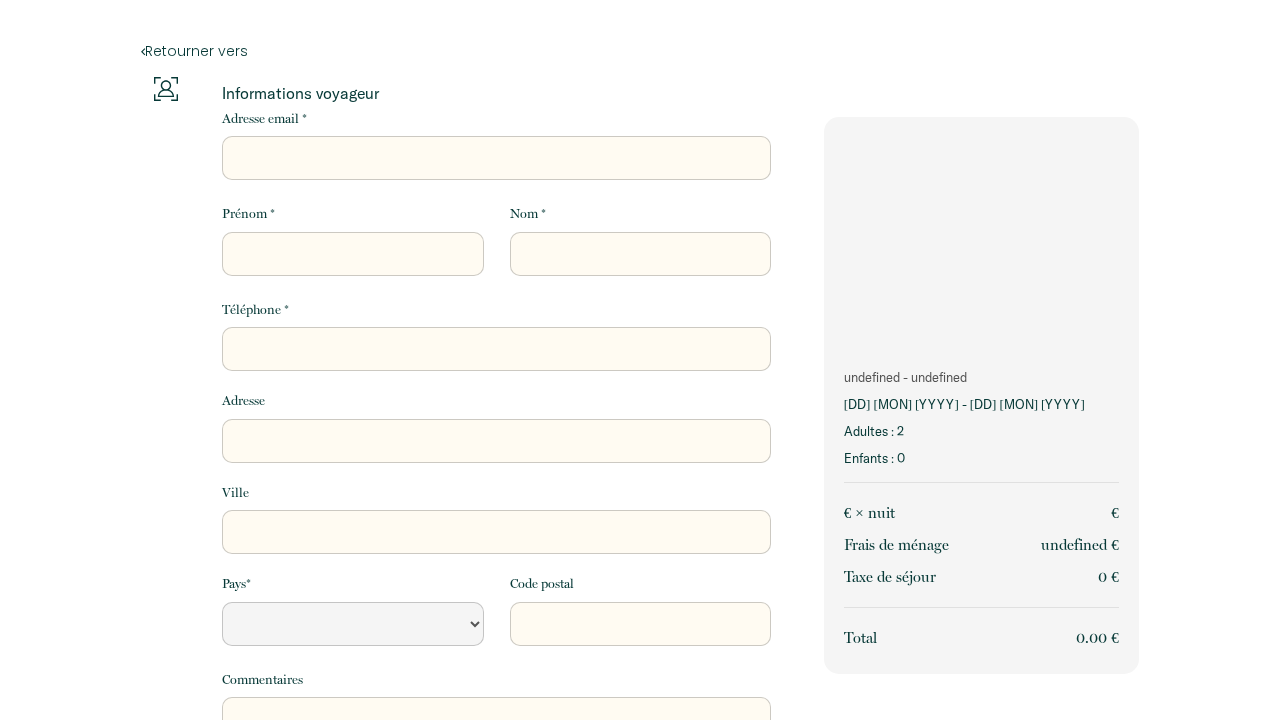 scroll, scrollTop: 0, scrollLeft: 0, axis: both 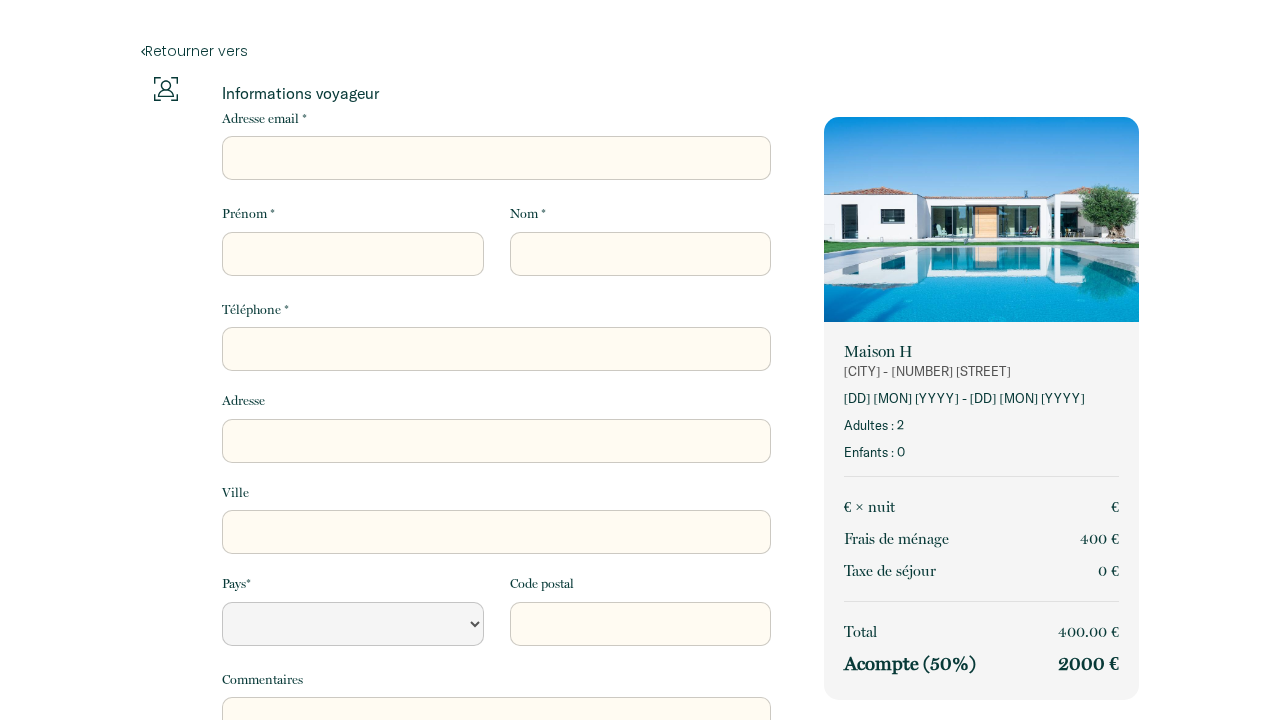 select 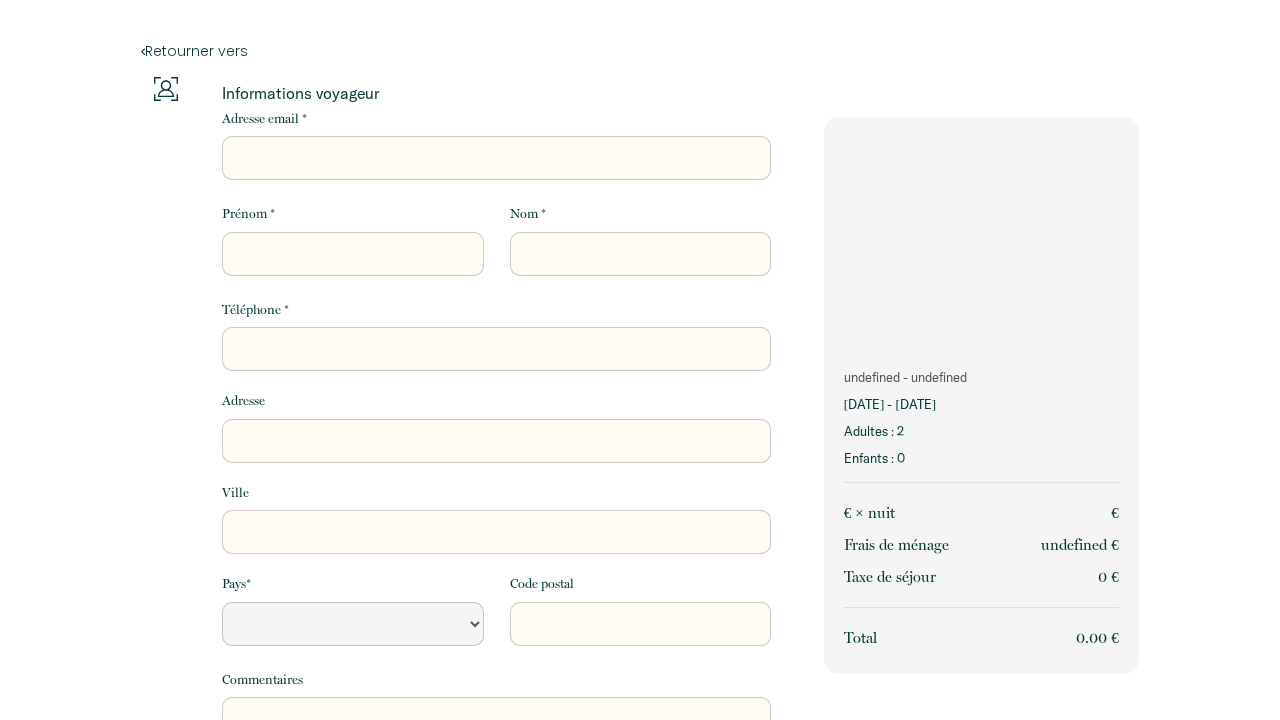 scroll, scrollTop: 0, scrollLeft: 0, axis: both 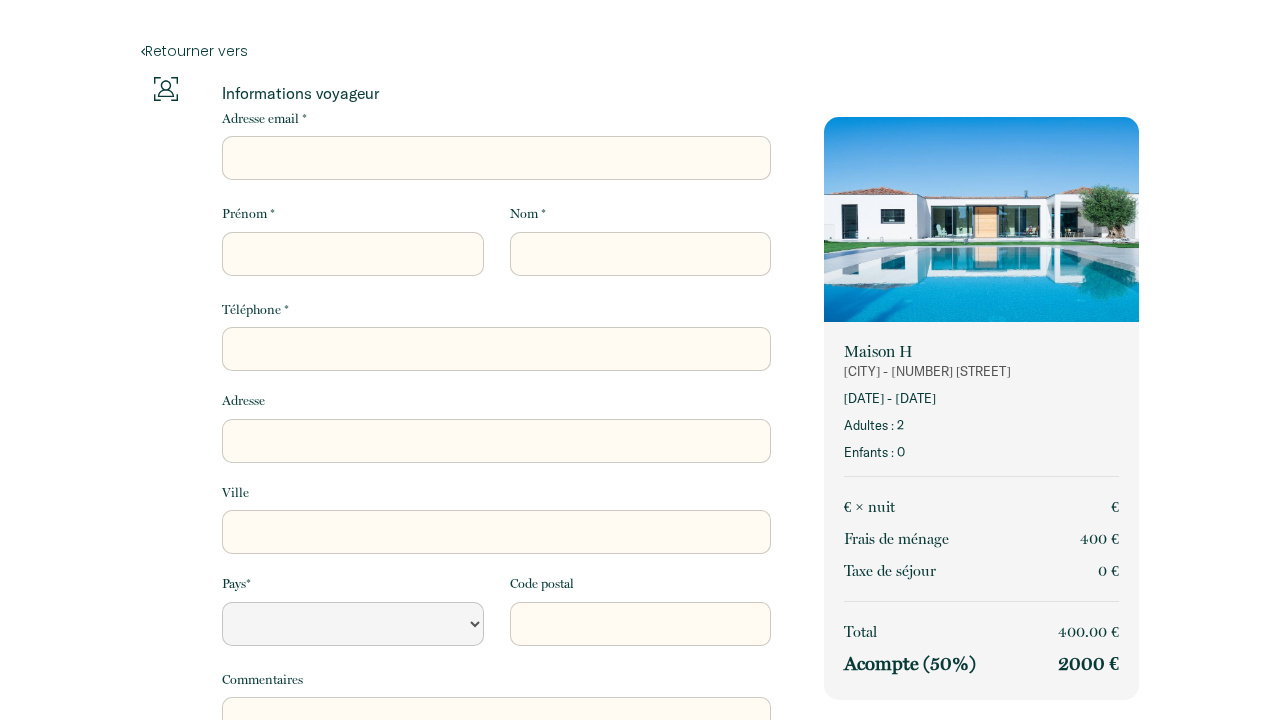 select 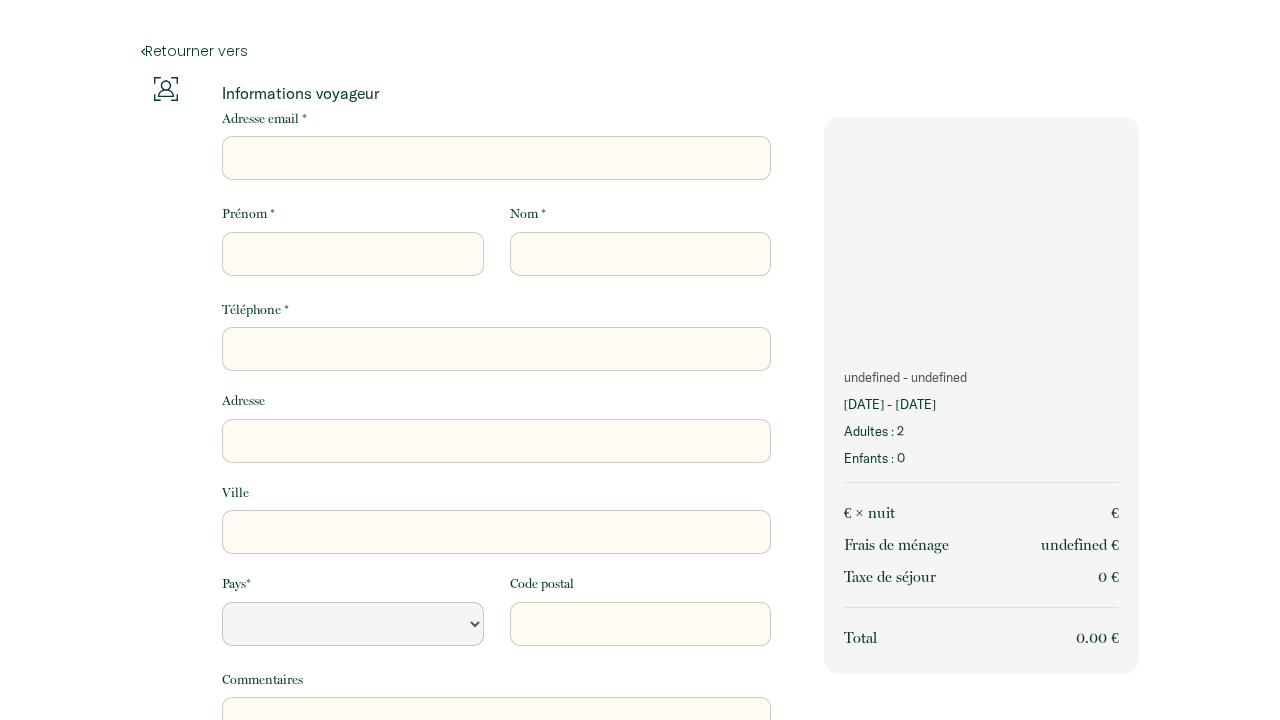 scroll, scrollTop: 0, scrollLeft: 0, axis: both 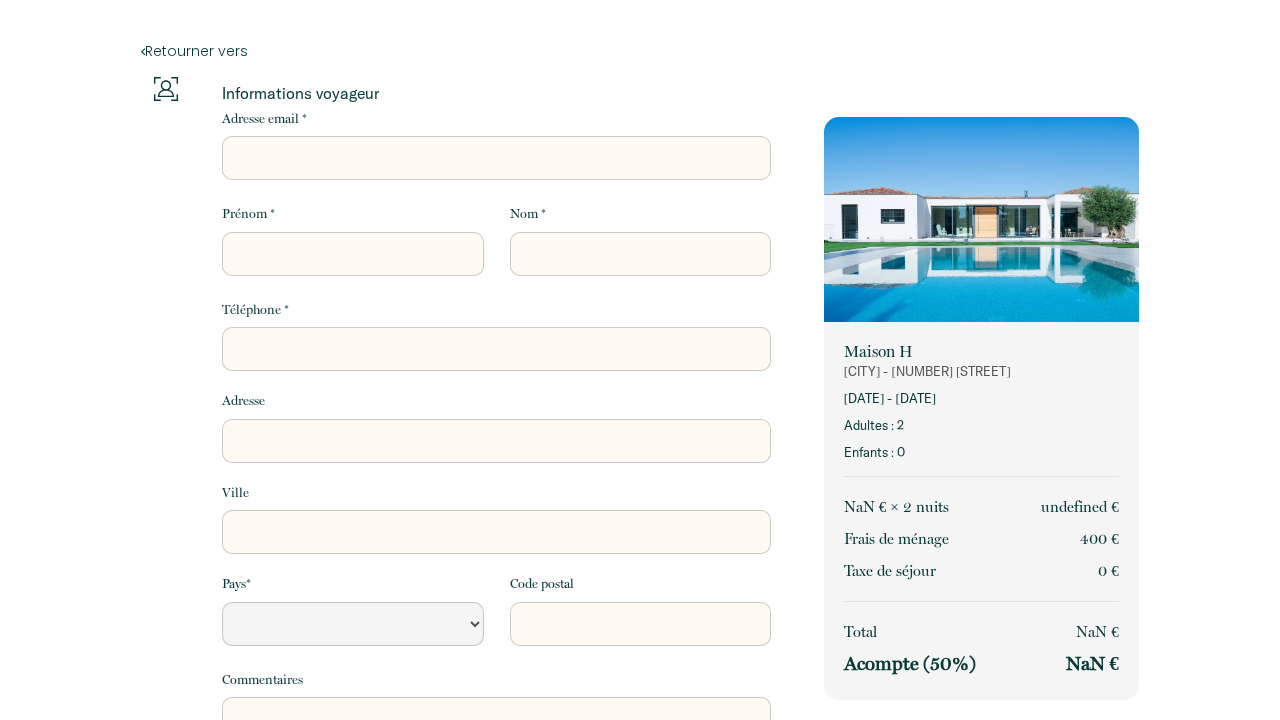 select 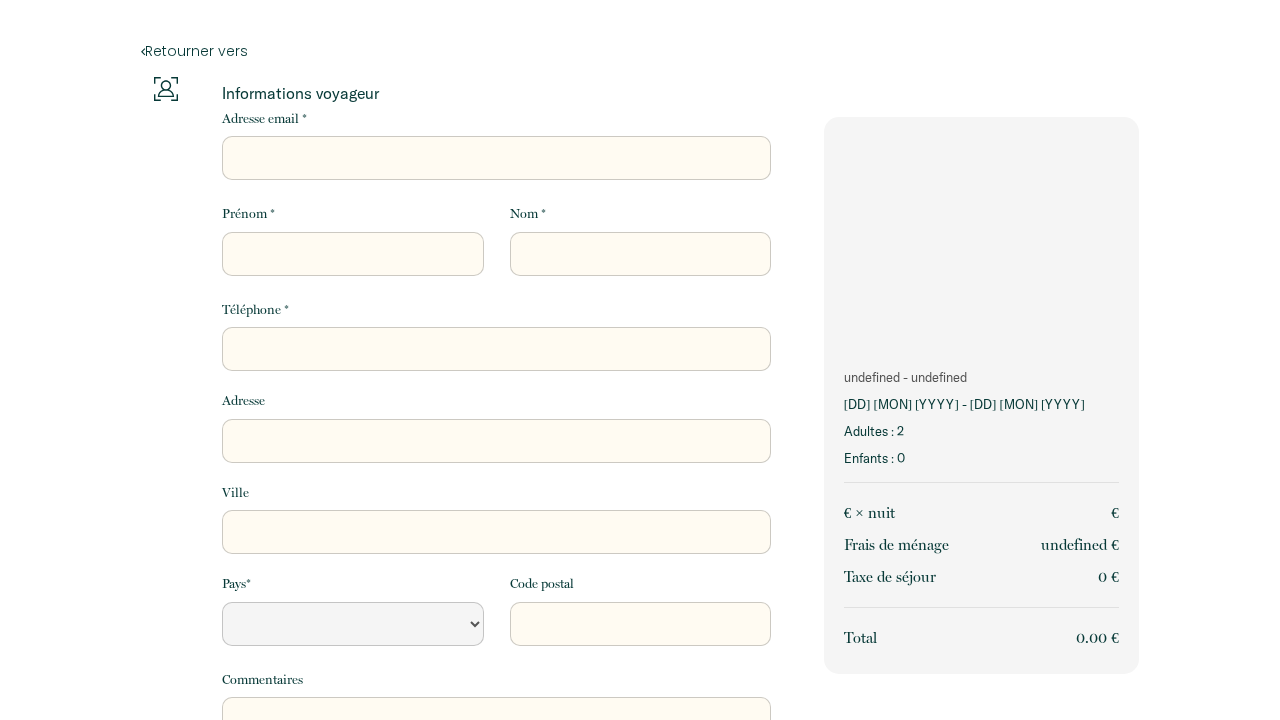 scroll, scrollTop: 0, scrollLeft: 0, axis: both 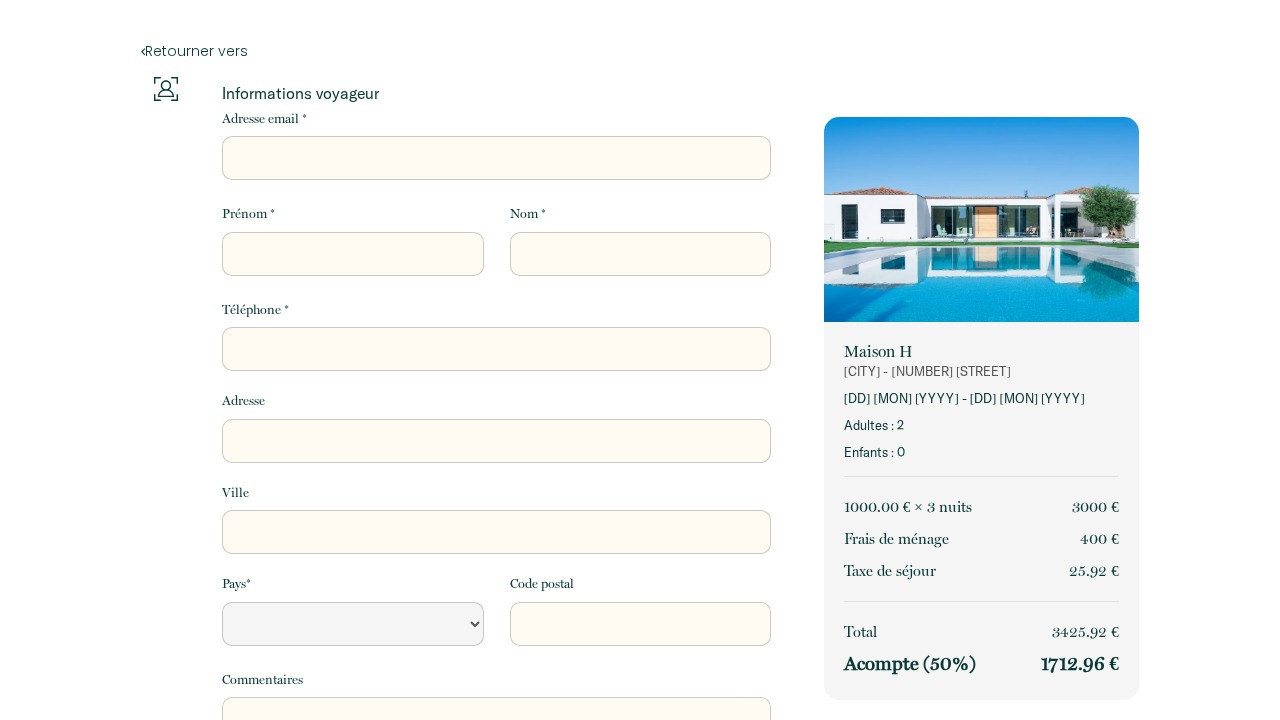 select 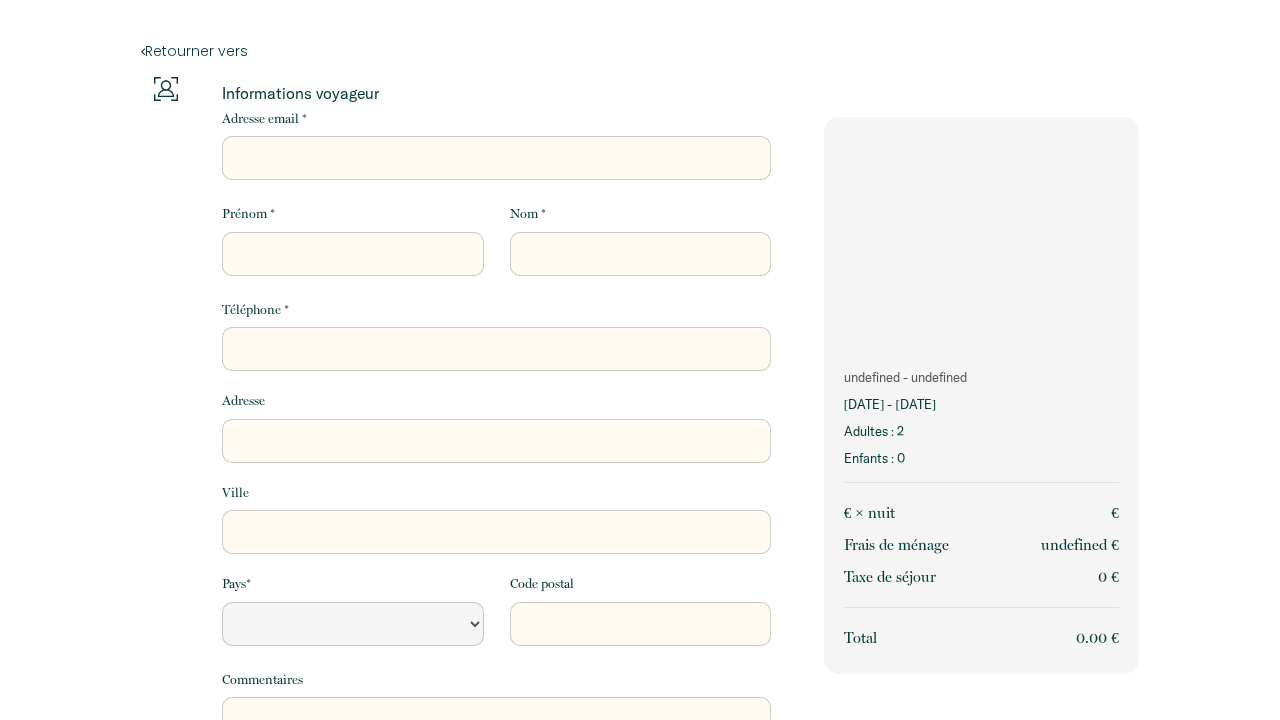 scroll, scrollTop: 0, scrollLeft: 0, axis: both 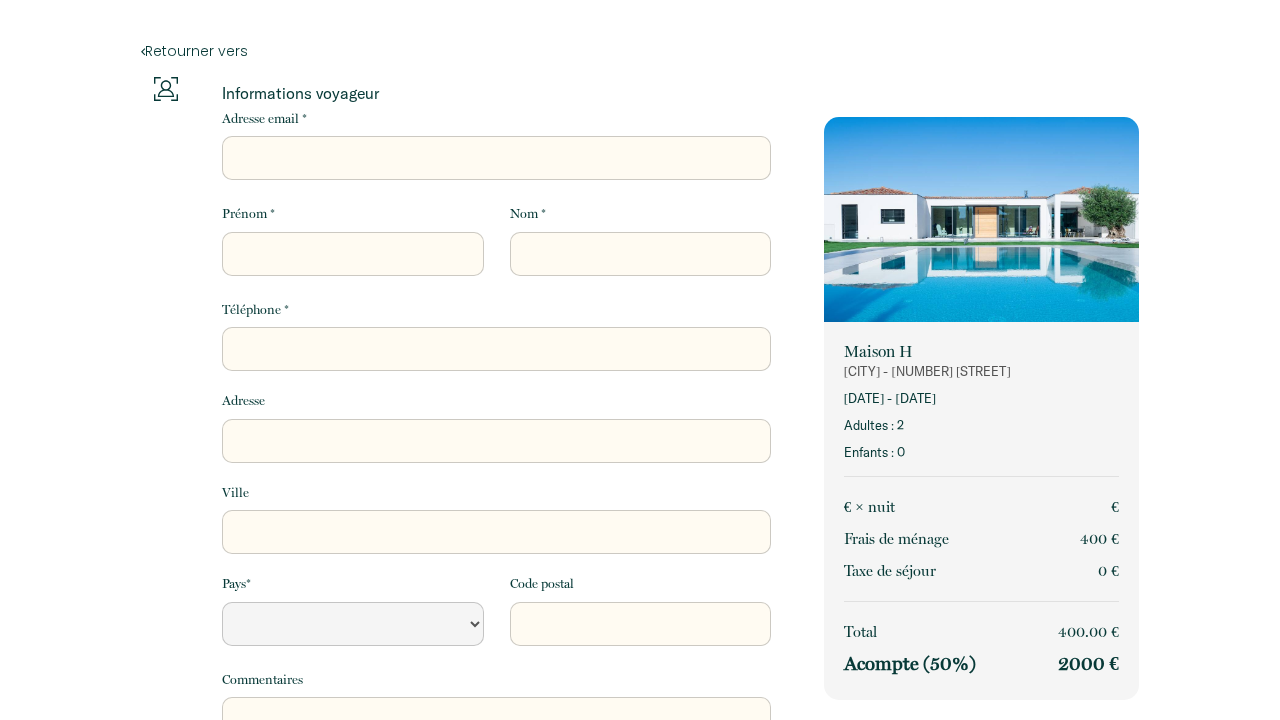 select 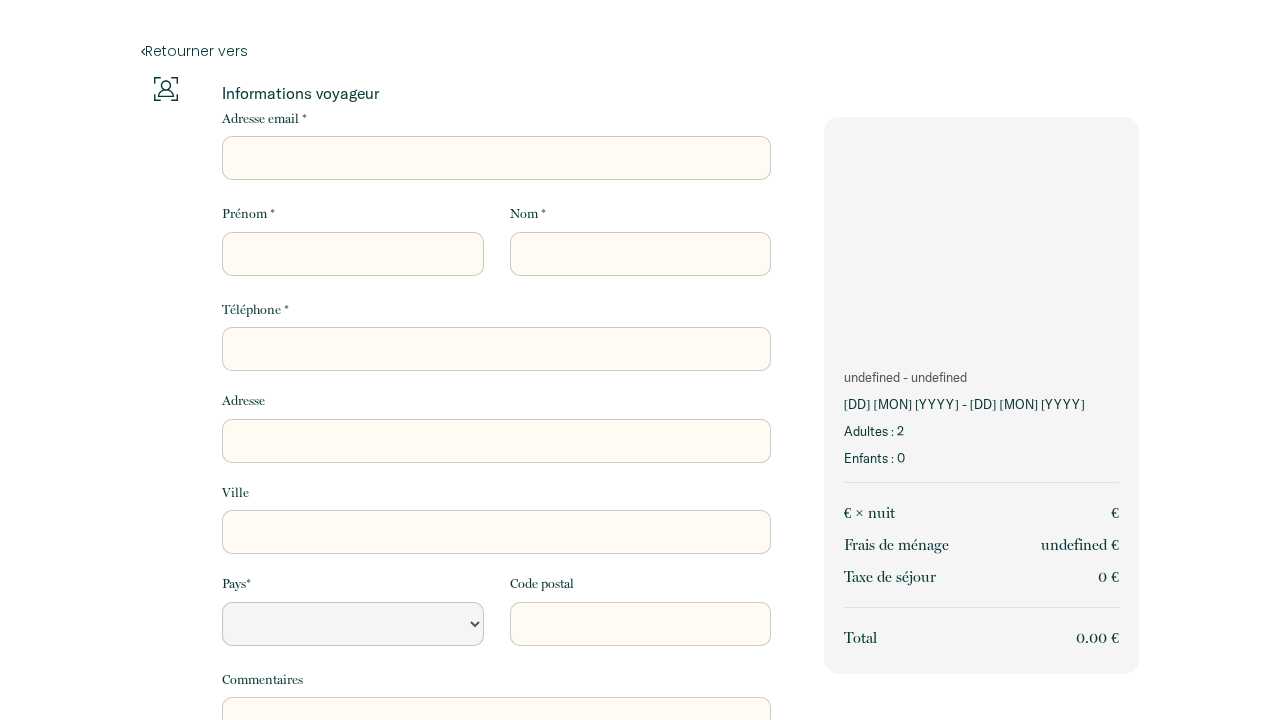 scroll, scrollTop: 0, scrollLeft: 0, axis: both 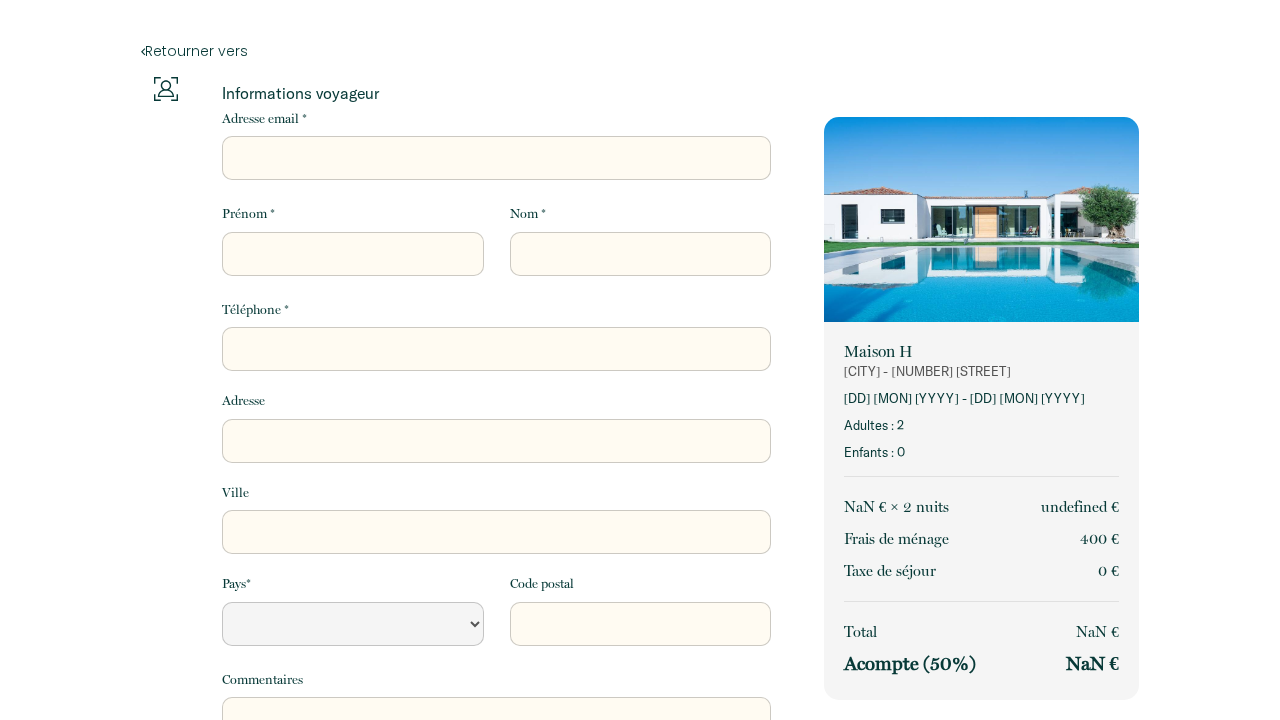 select 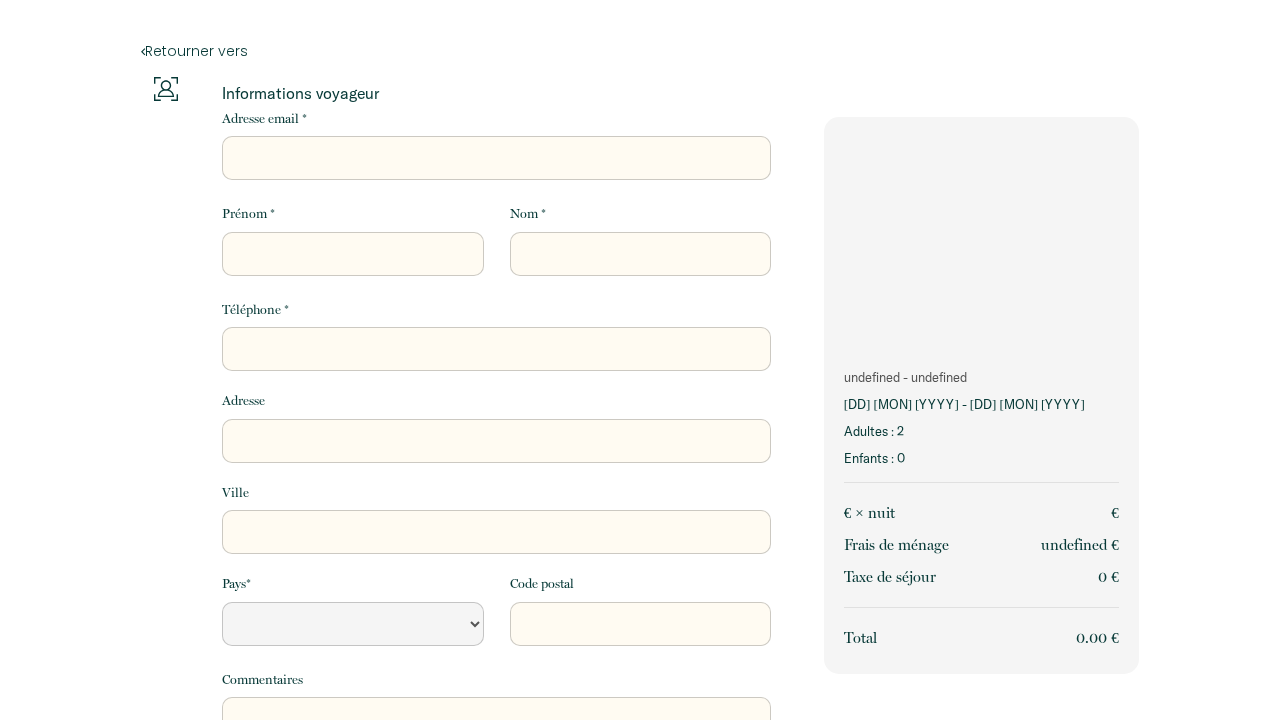 scroll, scrollTop: 0, scrollLeft: 0, axis: both 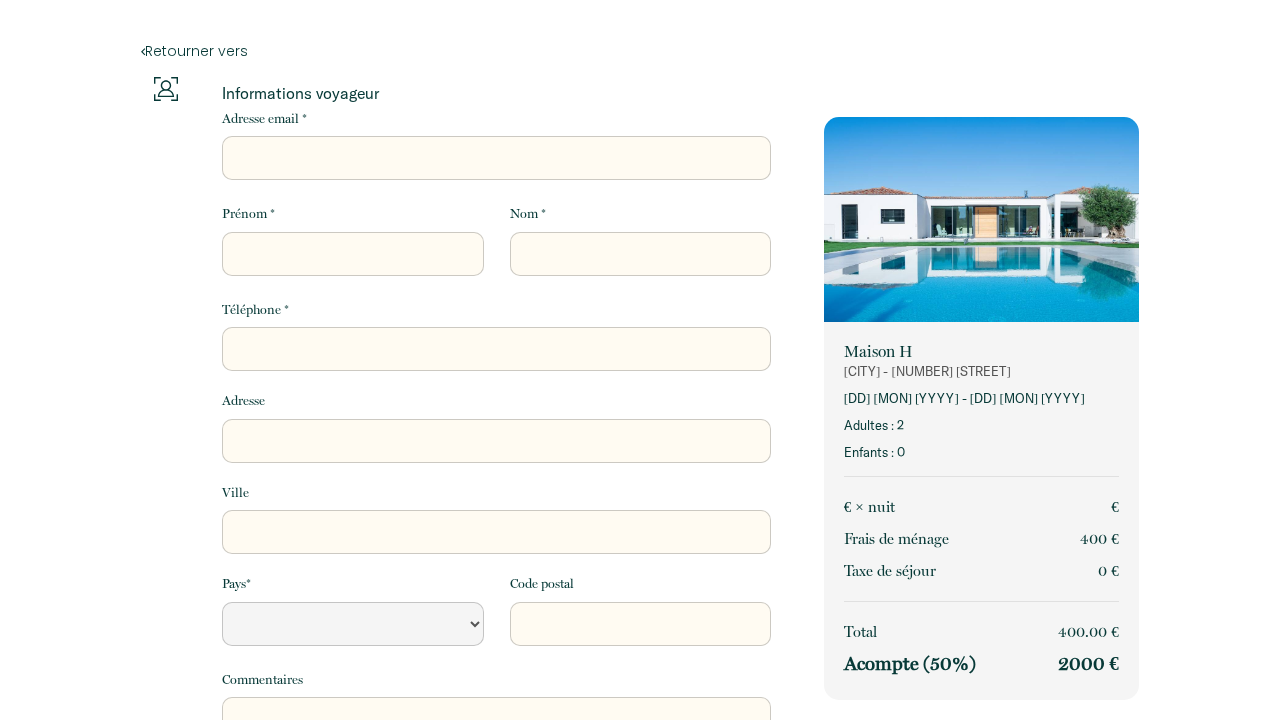 select 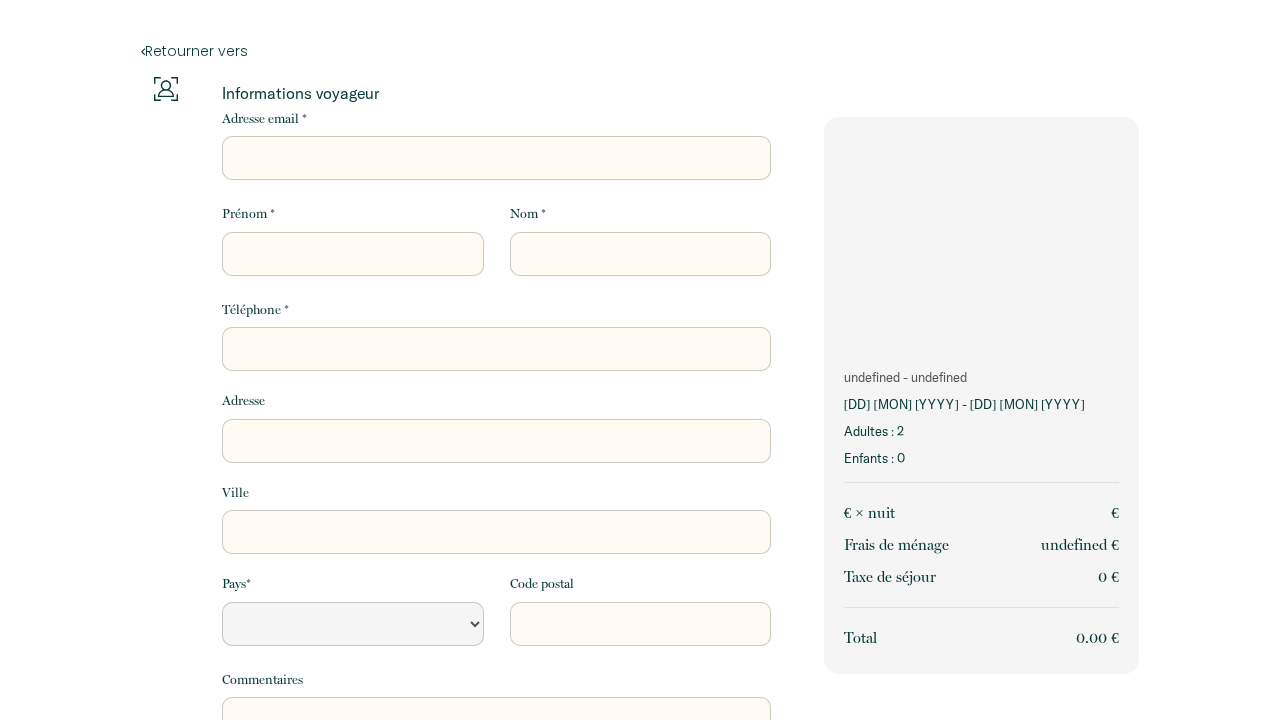 scroll, scrollTop: 0, scrollLeft: 0, axis: both 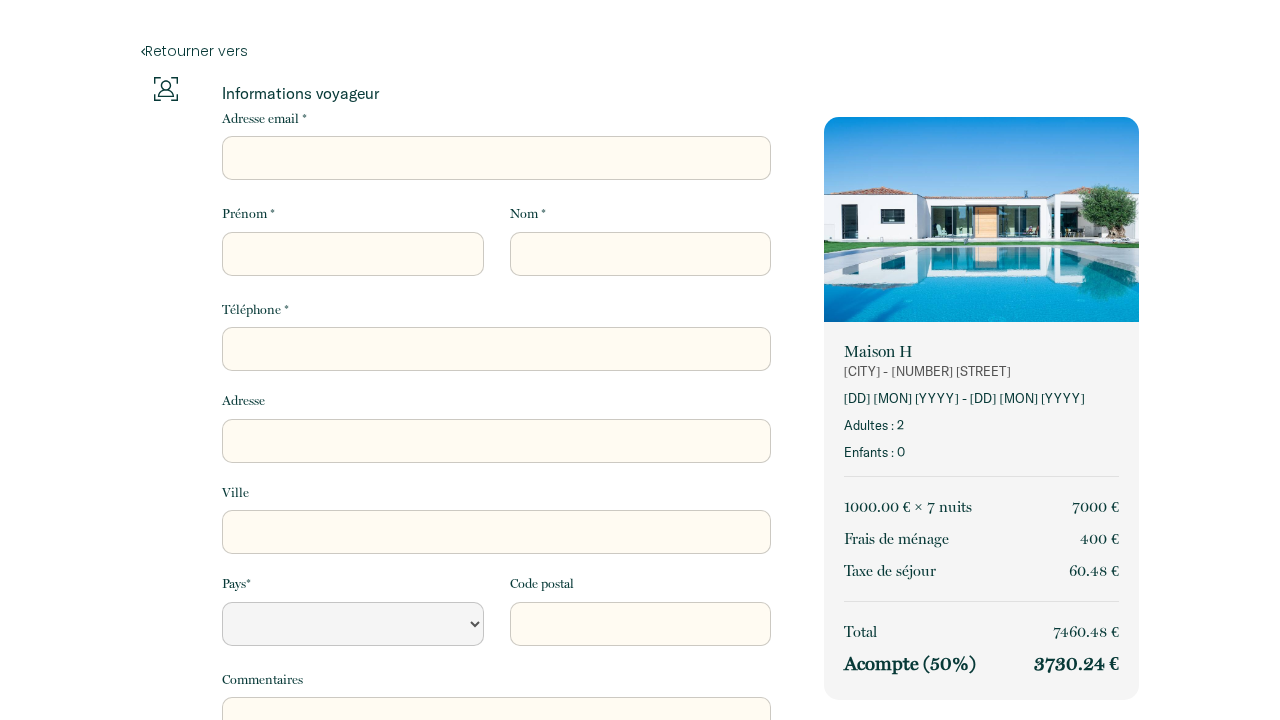 select 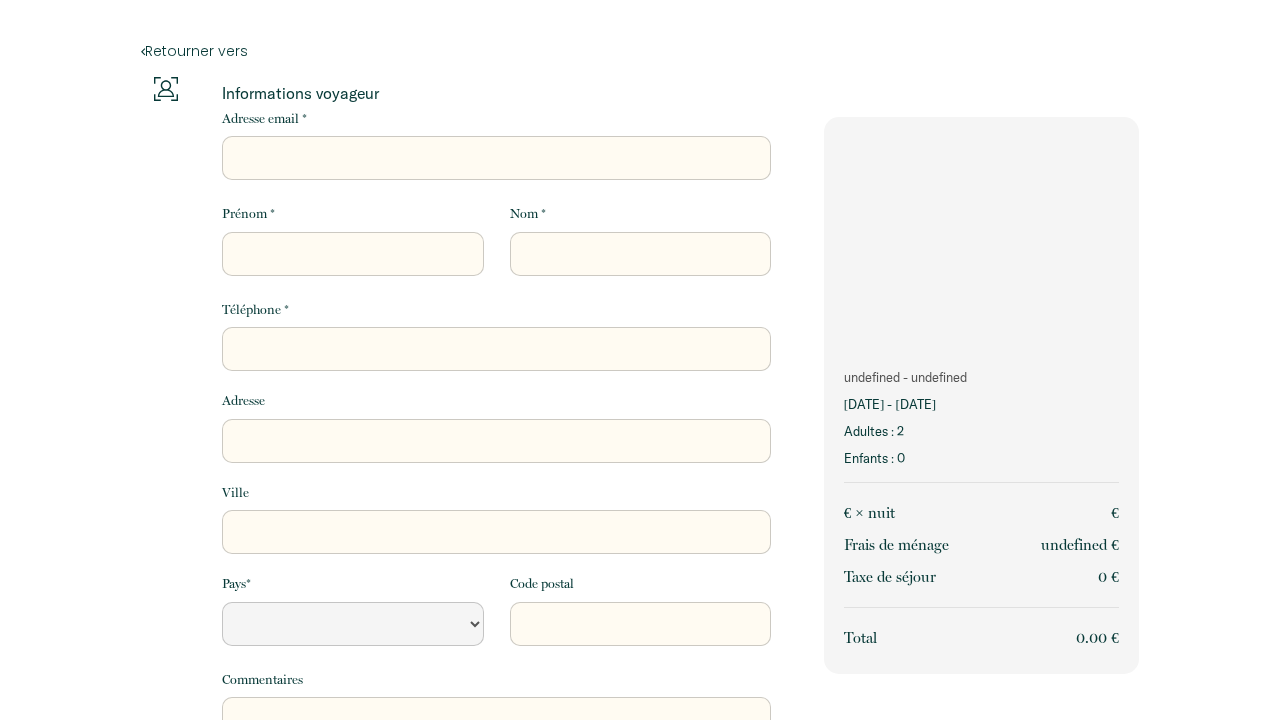 scroll, scrollTop: 0, scrollLeft: 0, axis: both 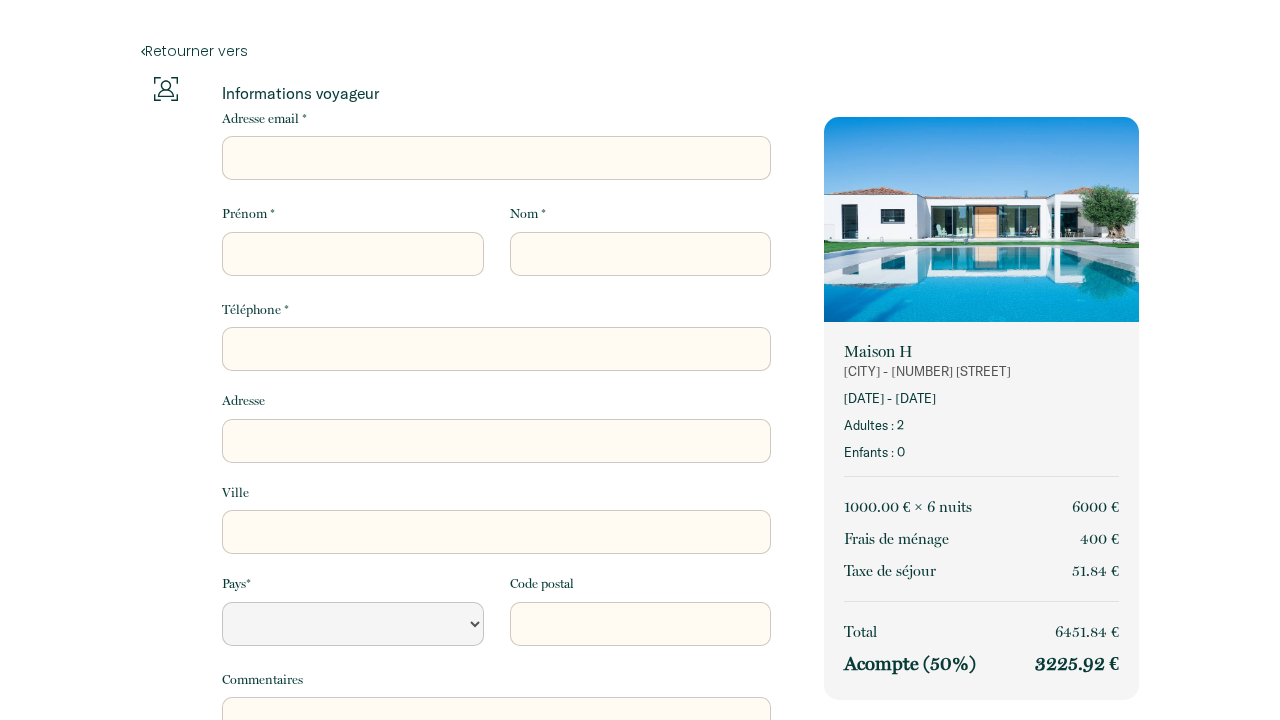 select 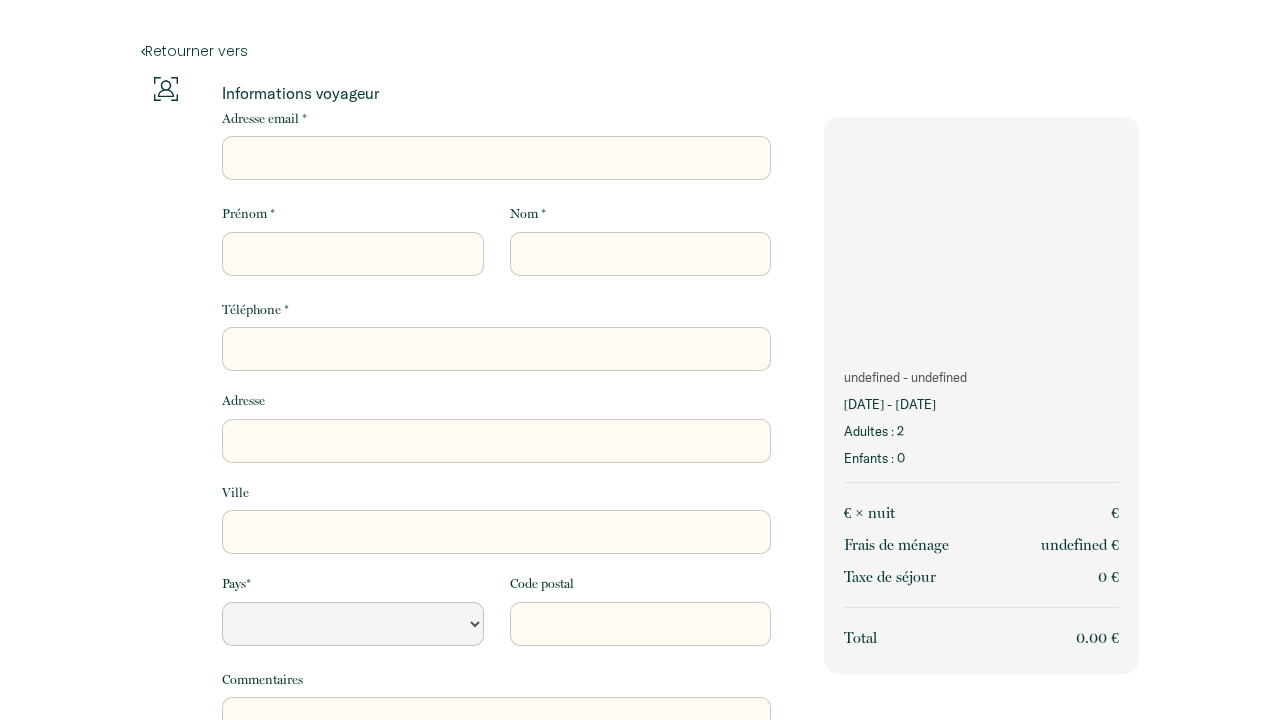 scroll, scrollTop: 0, scrollLeft: 0, axis: both 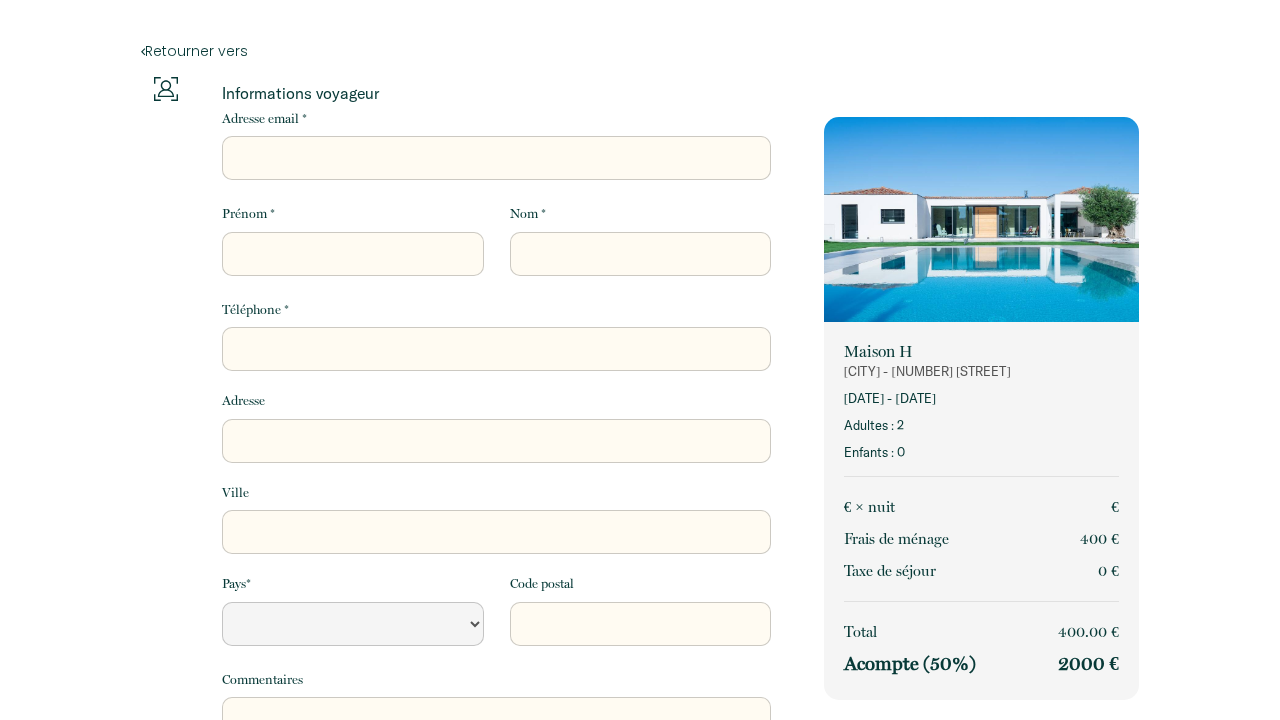 select 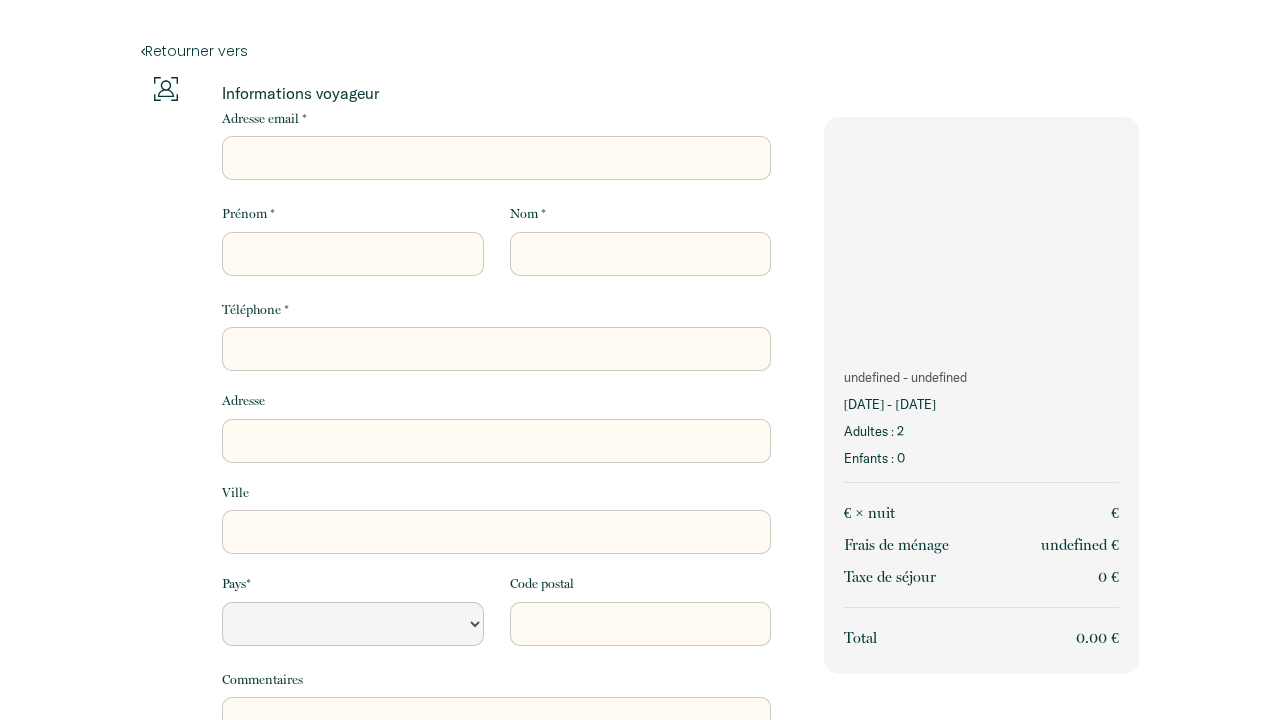 scroll, scrollTop: 0, scrollLeft: 0, axis: both 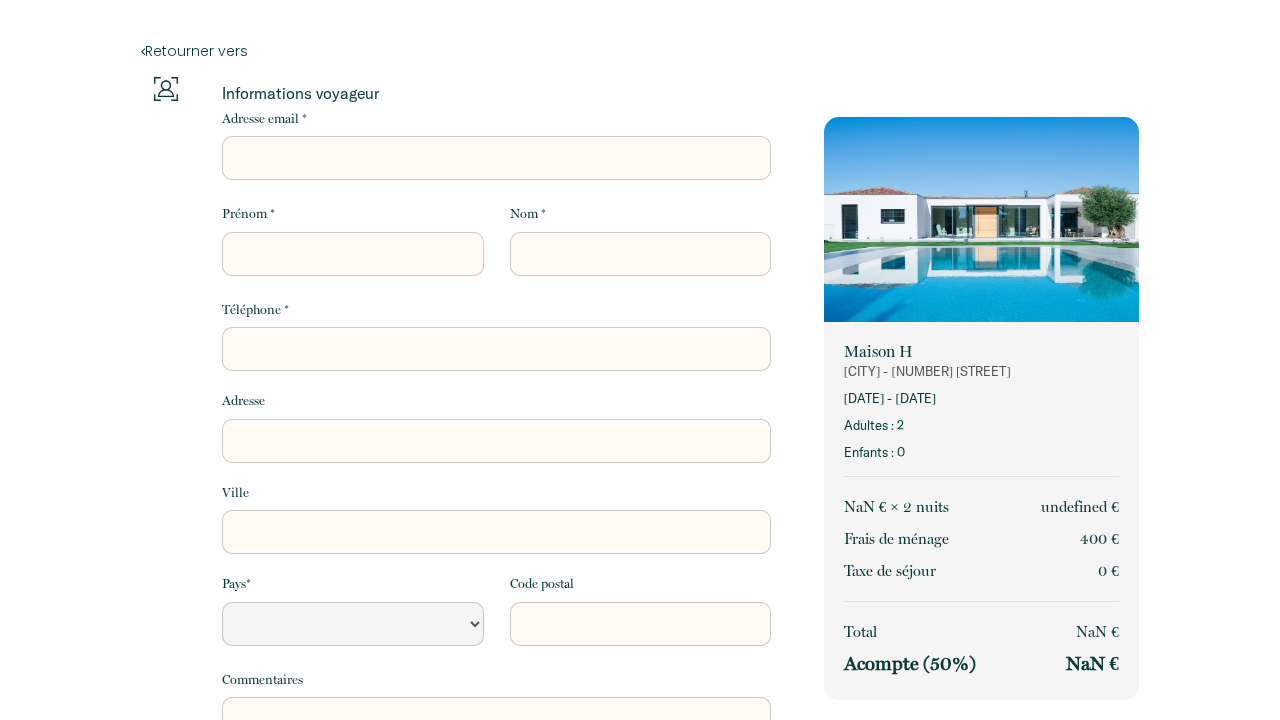 select 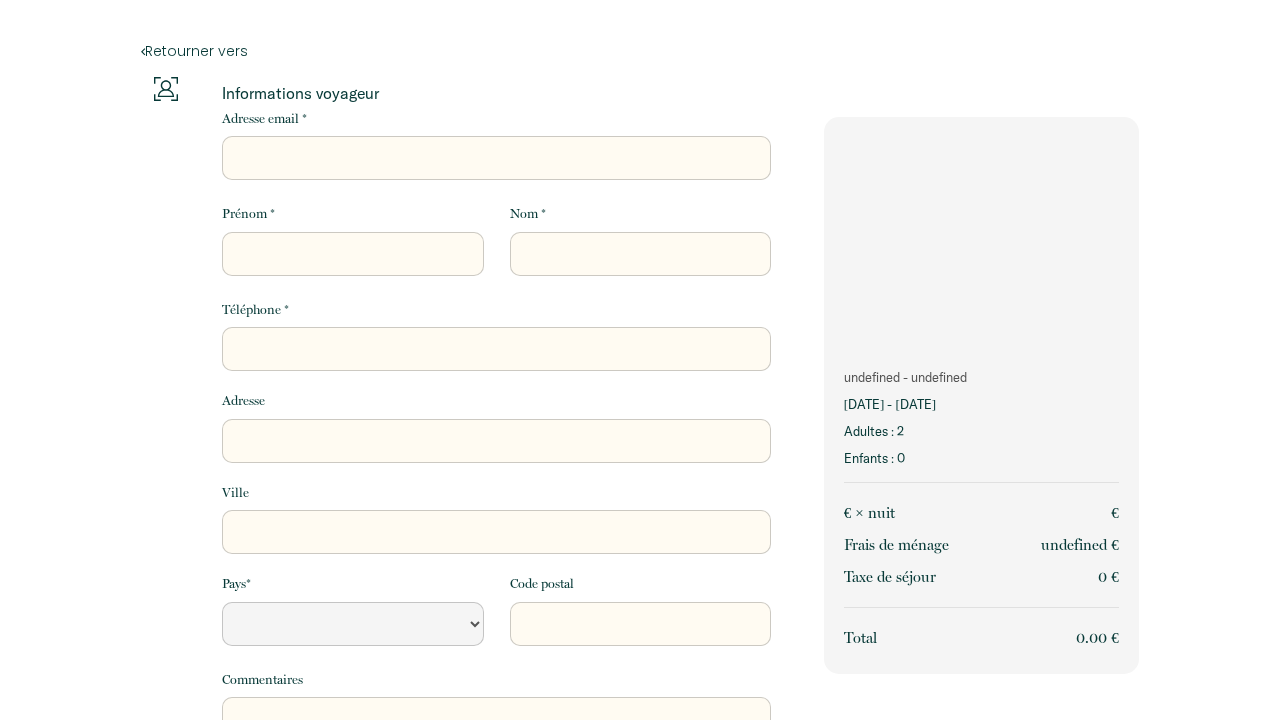 scroll, scrollTop: 0, scrollLeft: 0, axis: both 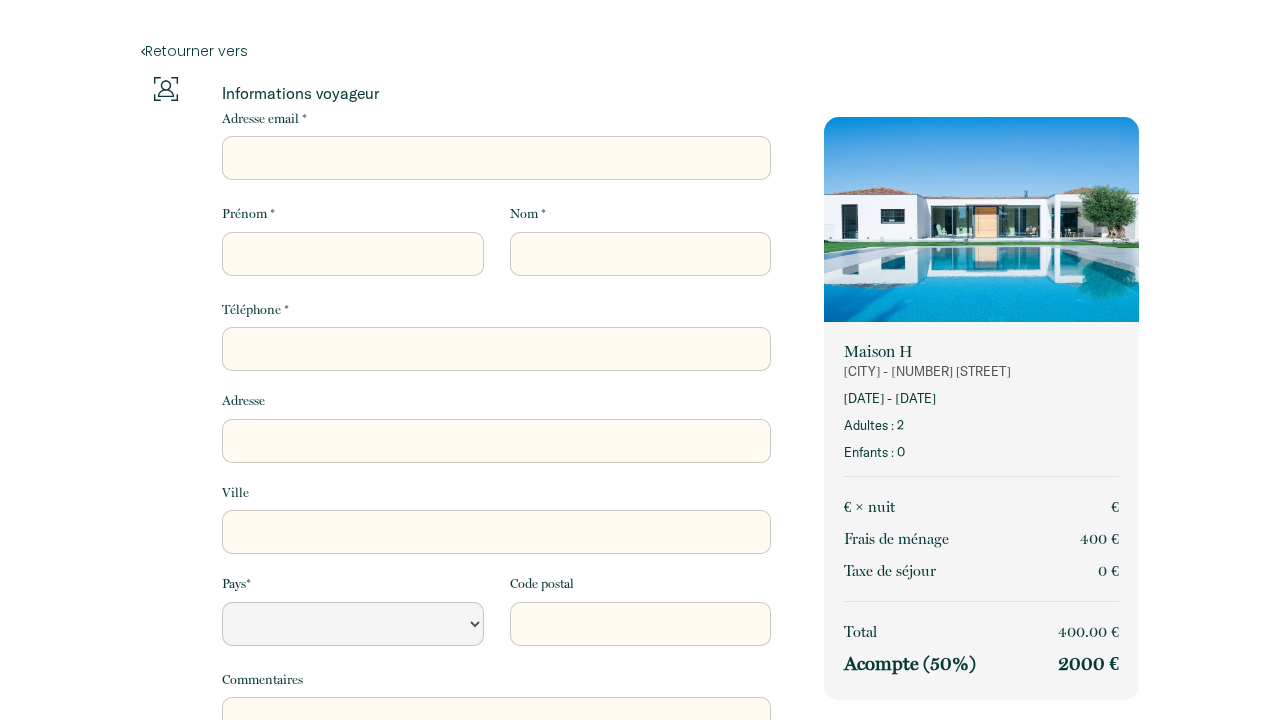 select 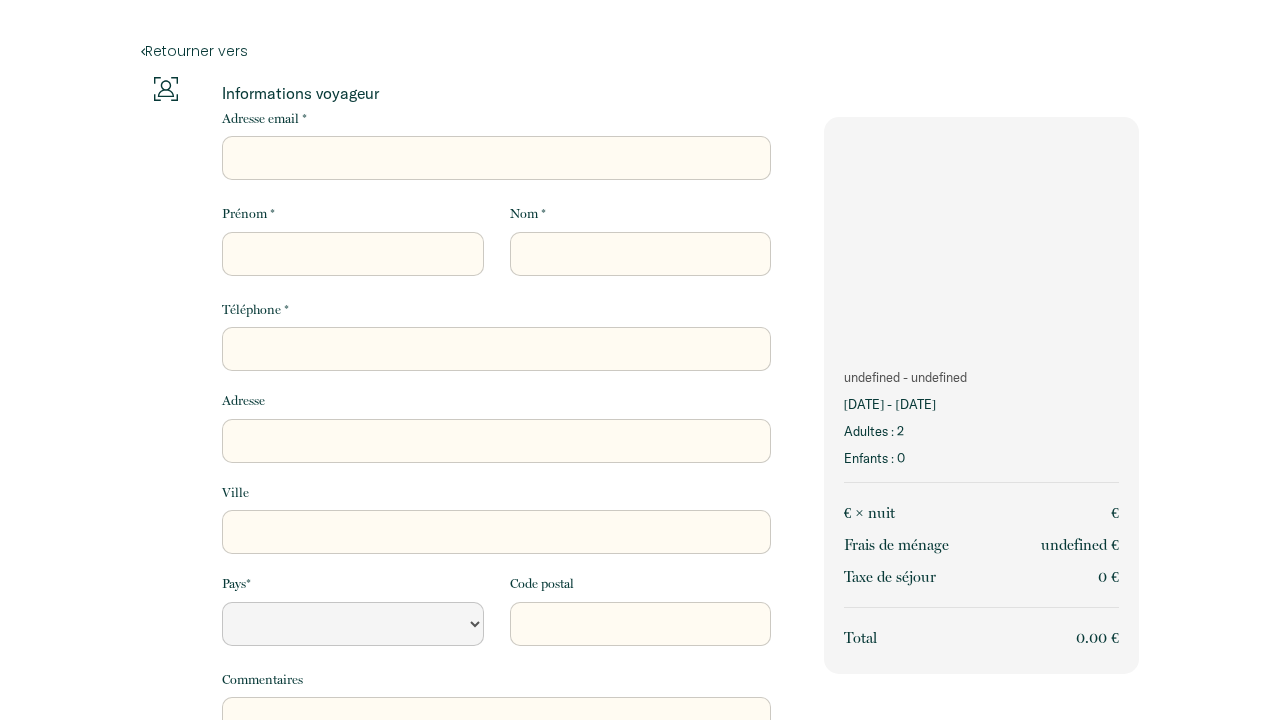 scroll, scrollTop: 0, scrollLeft: 0, axis: both 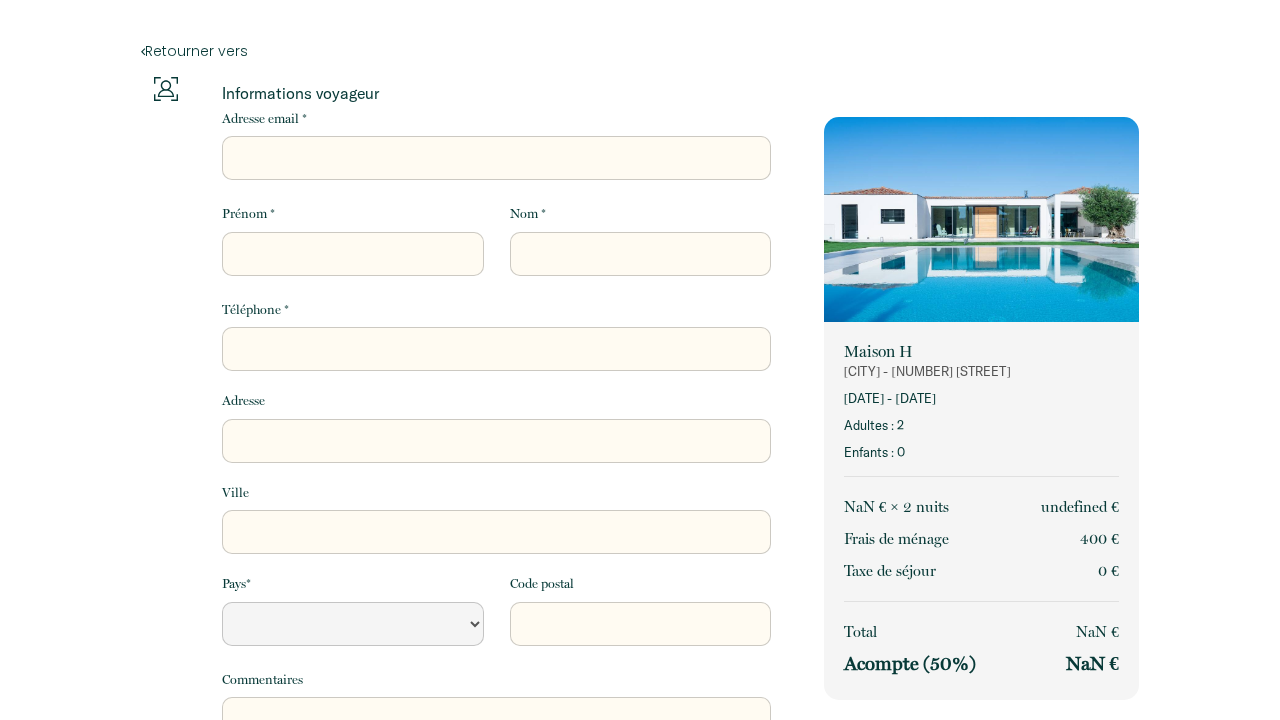 select 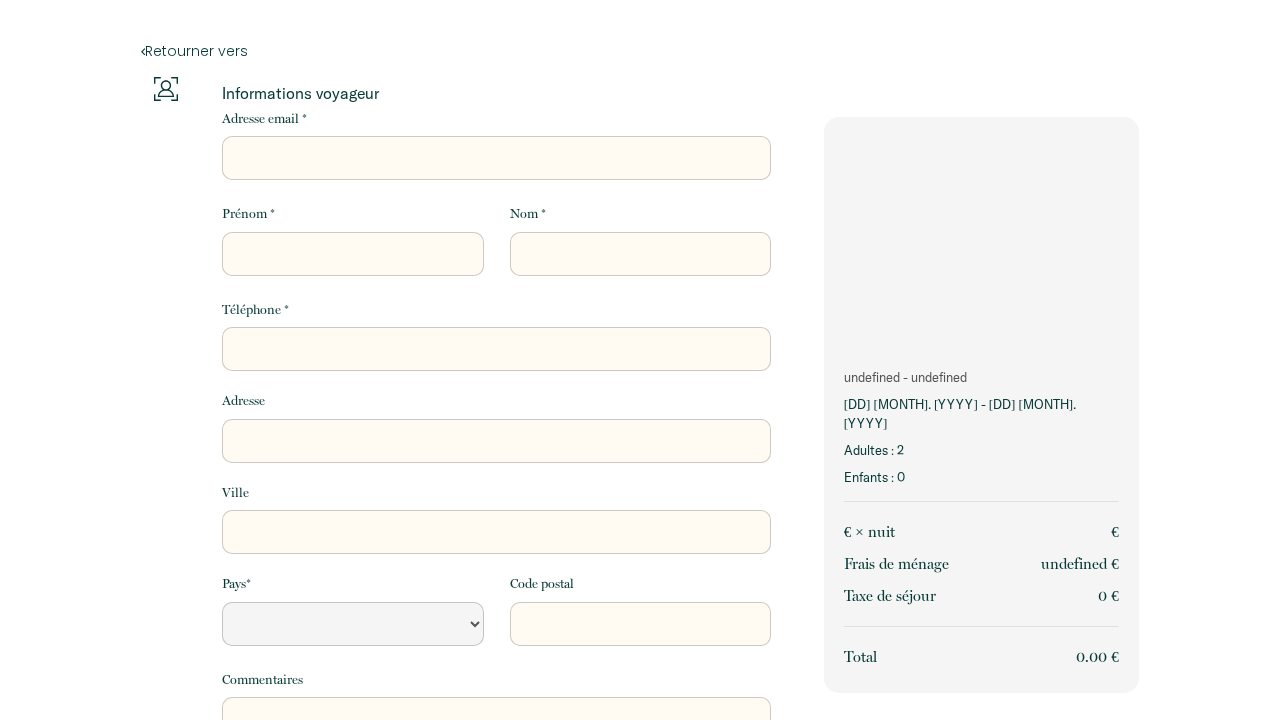 scroll, scrollTop: 0, scrollLeft: 0, axis: both 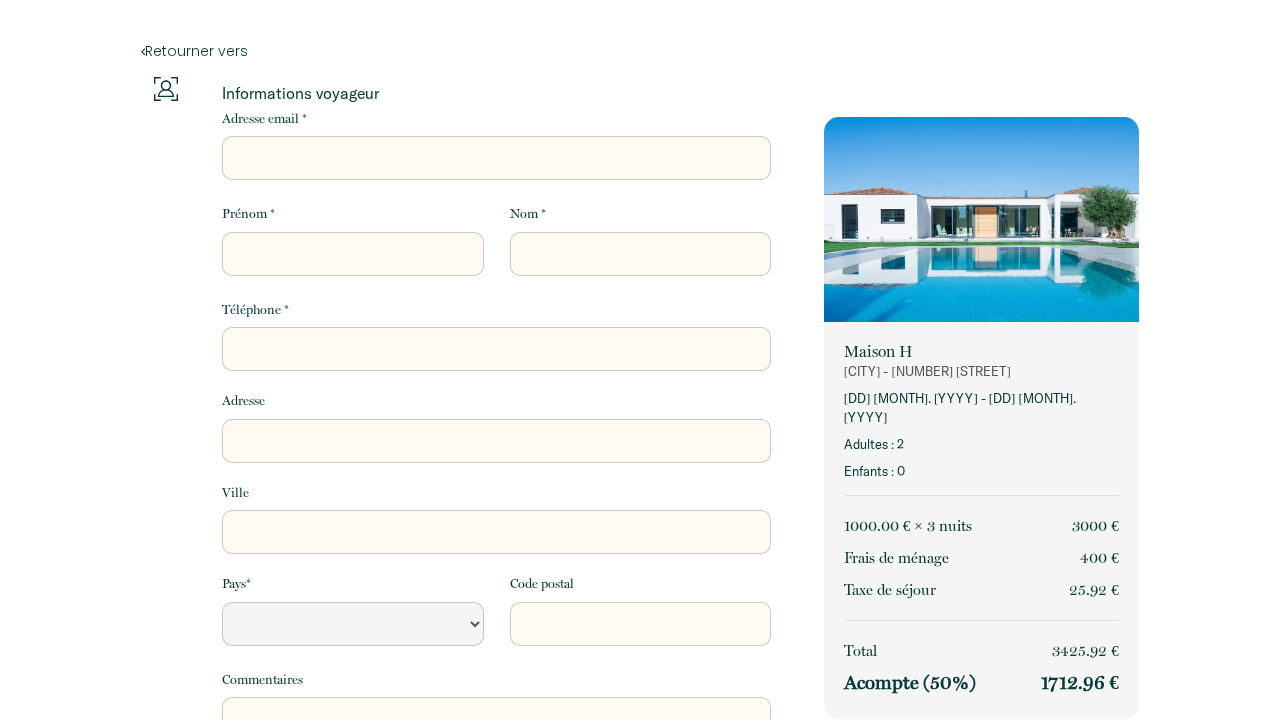 select 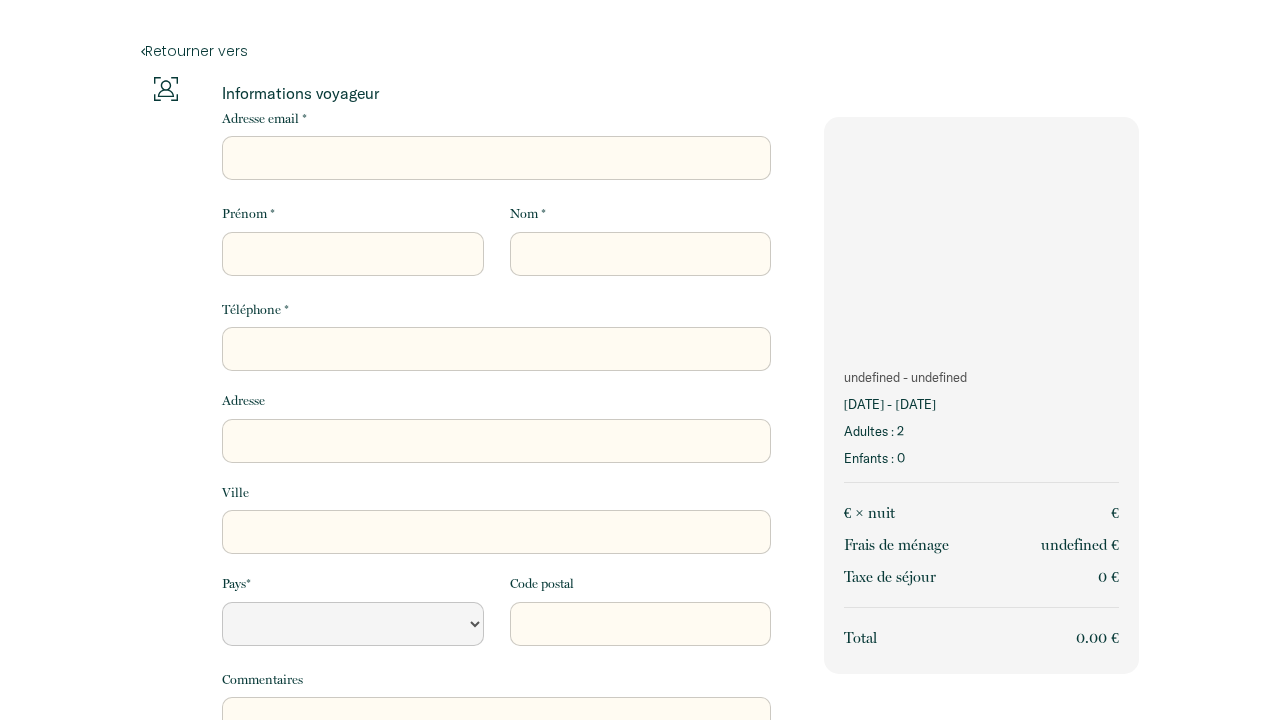 scroll, scrollTop: 0, scrollLeft: 0, axis: both 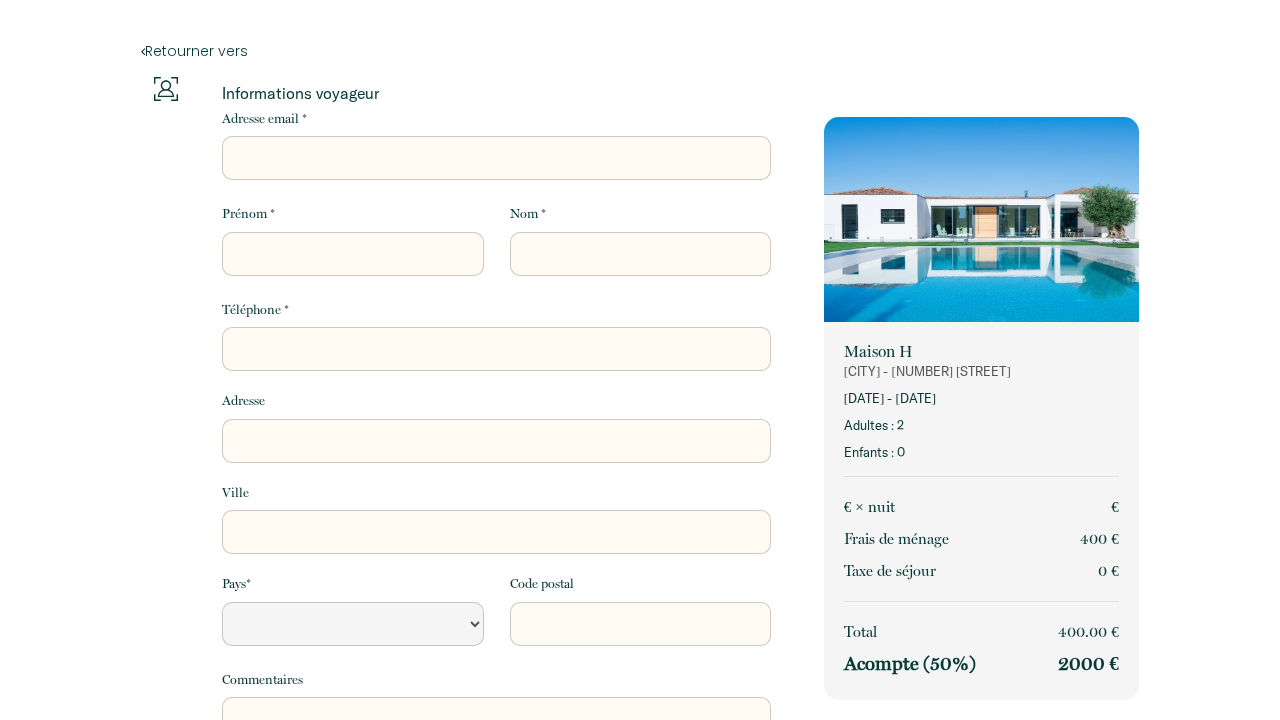 select 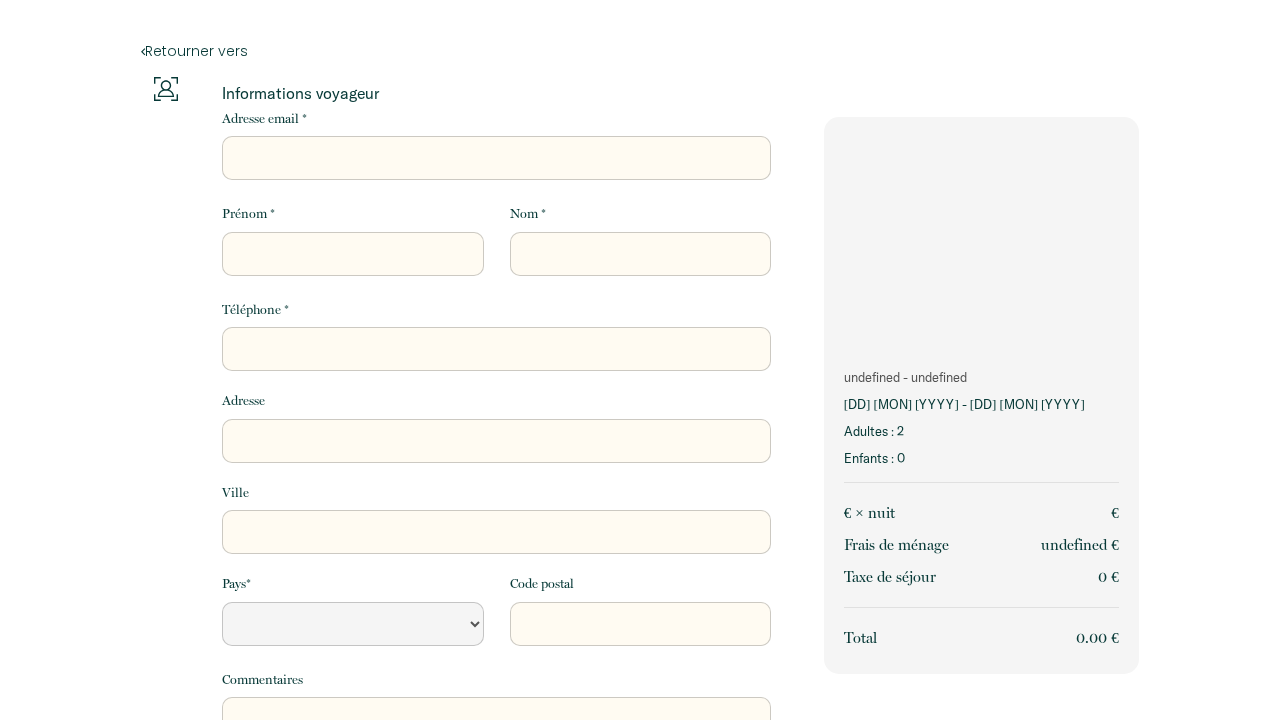 scroll, scrollTop: 0, scrollLeft: 0, axis: both 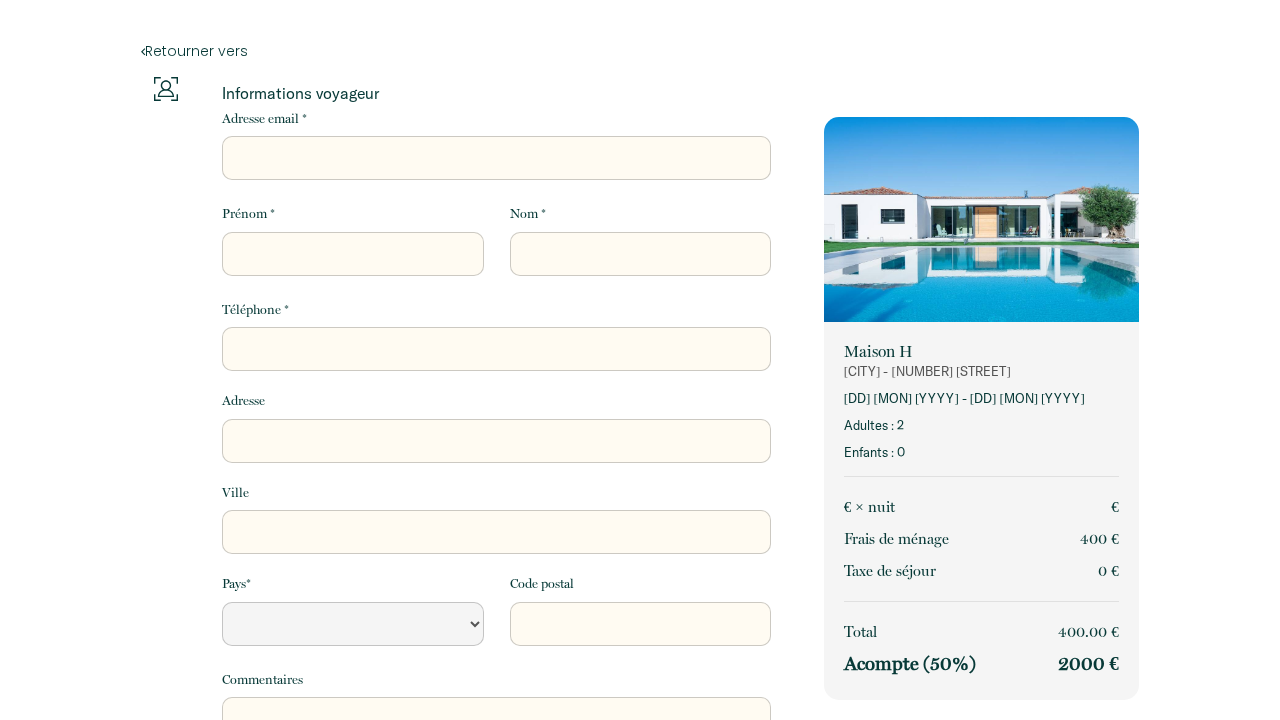 select 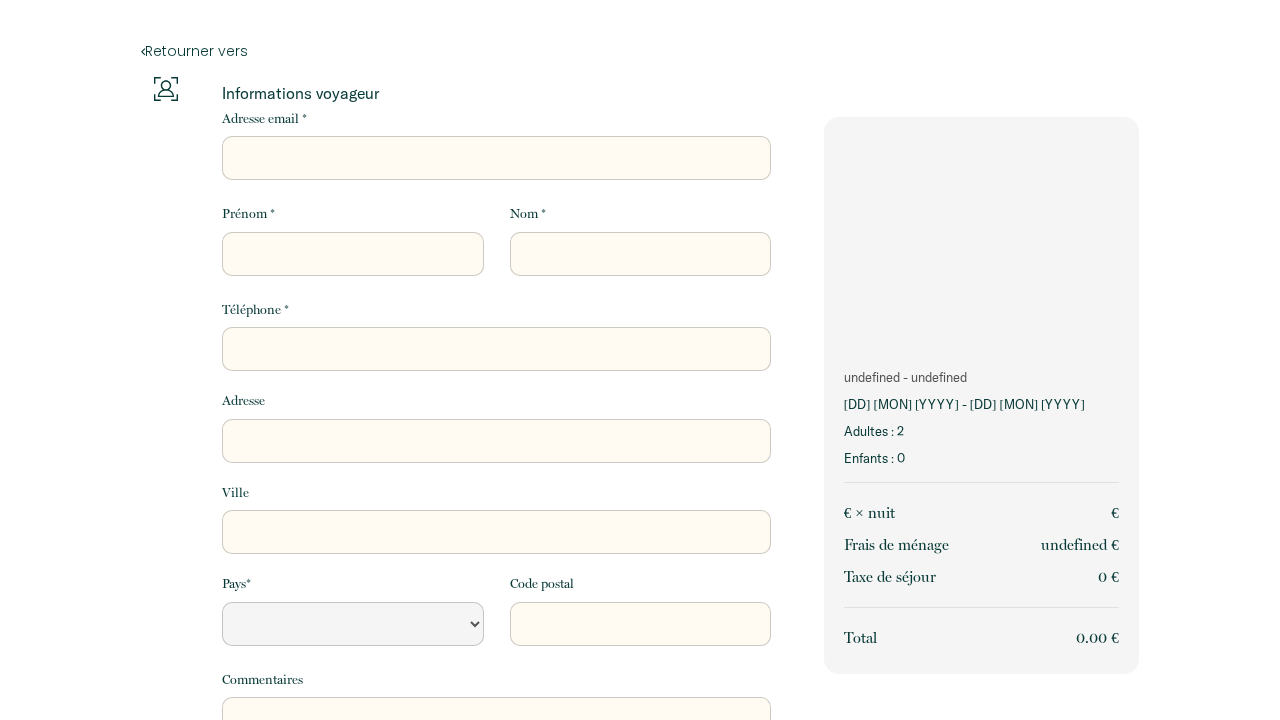 scroll, scrollTop: 0, scrollLeft: 0, axis: both 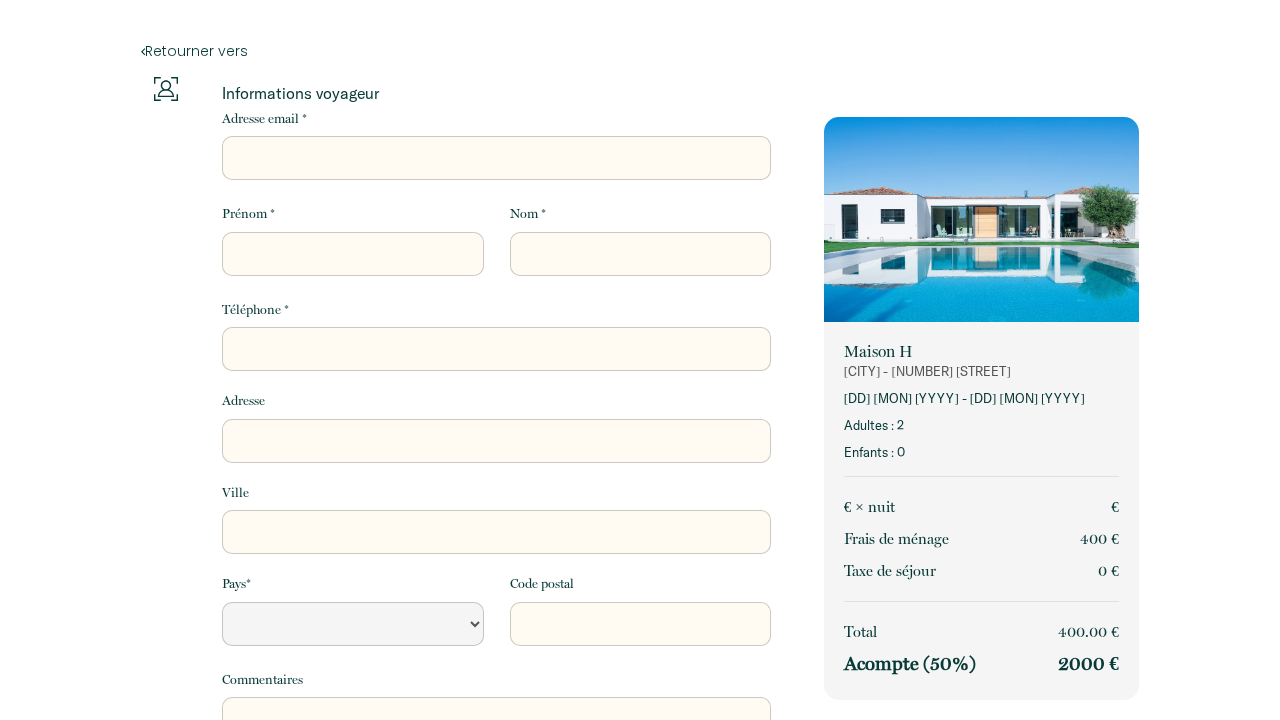 select 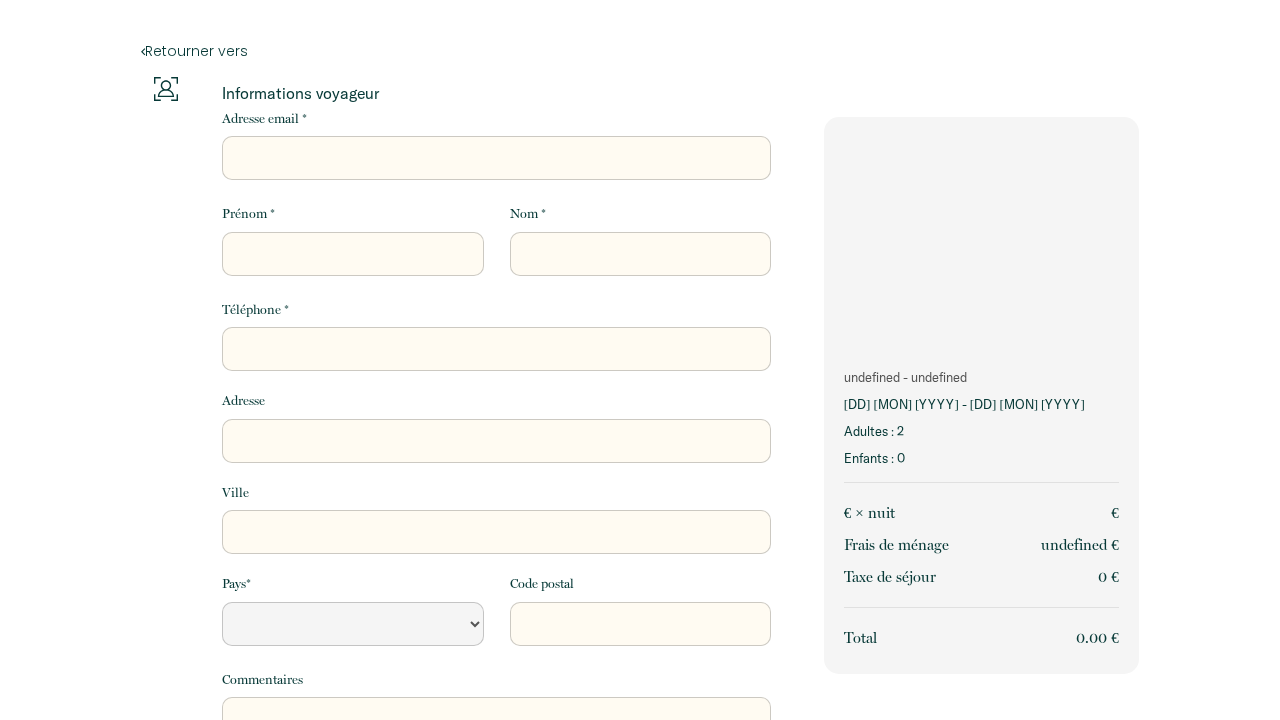 scroll, scrollTop: 0, scrollLeft: 0, axis: both 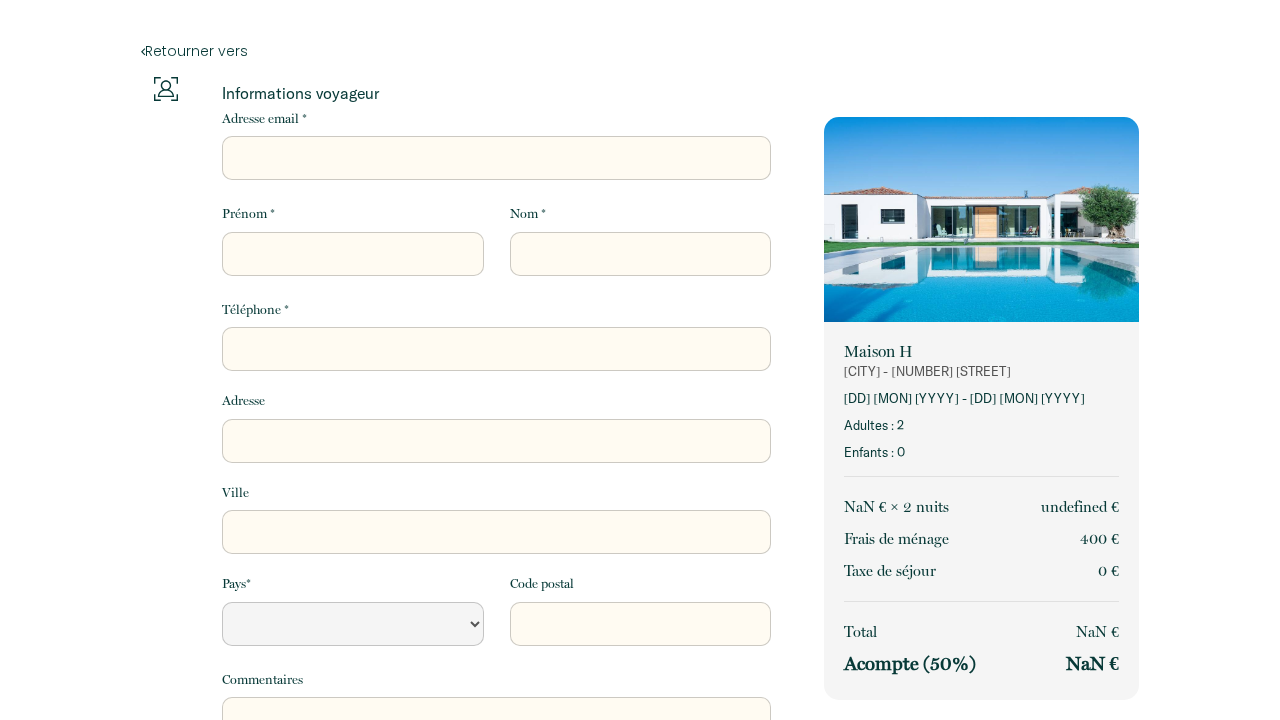 select 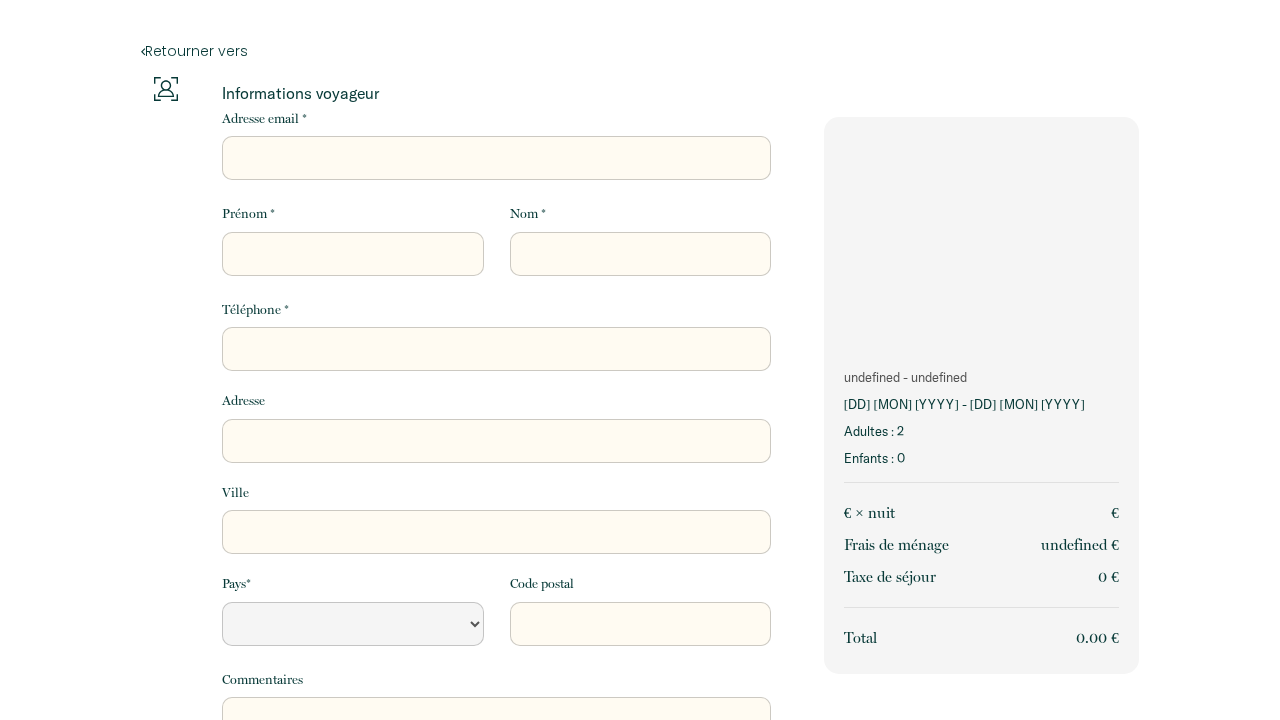 scroll, scrollTop: 0, scrollLeft: 0, axis: both 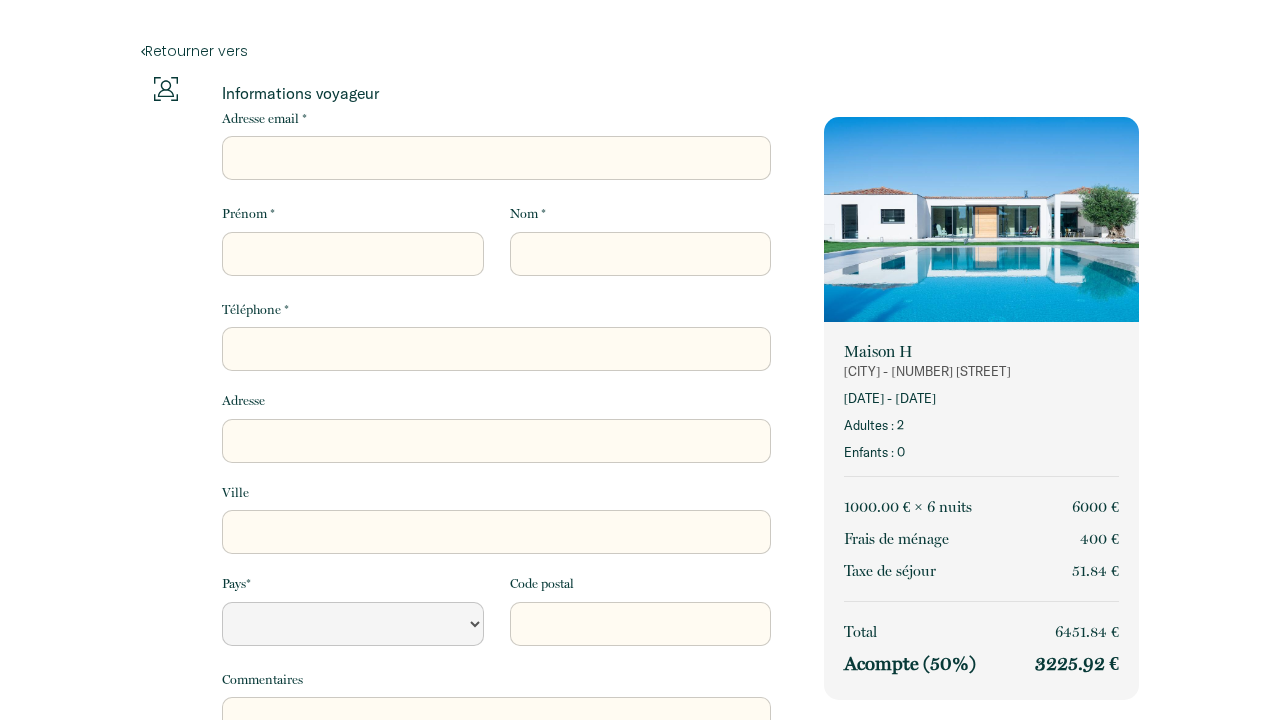 select 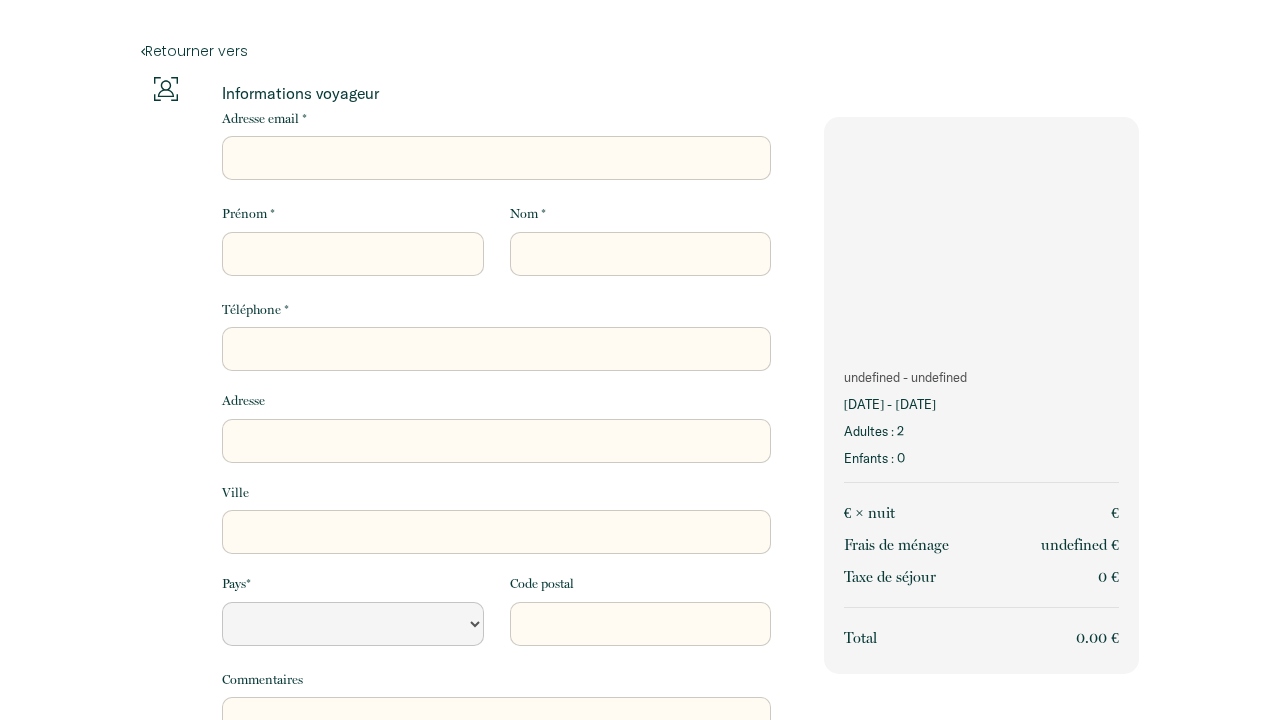scroll, scrollTop: 0, scrollLeft: 0, axis: both 